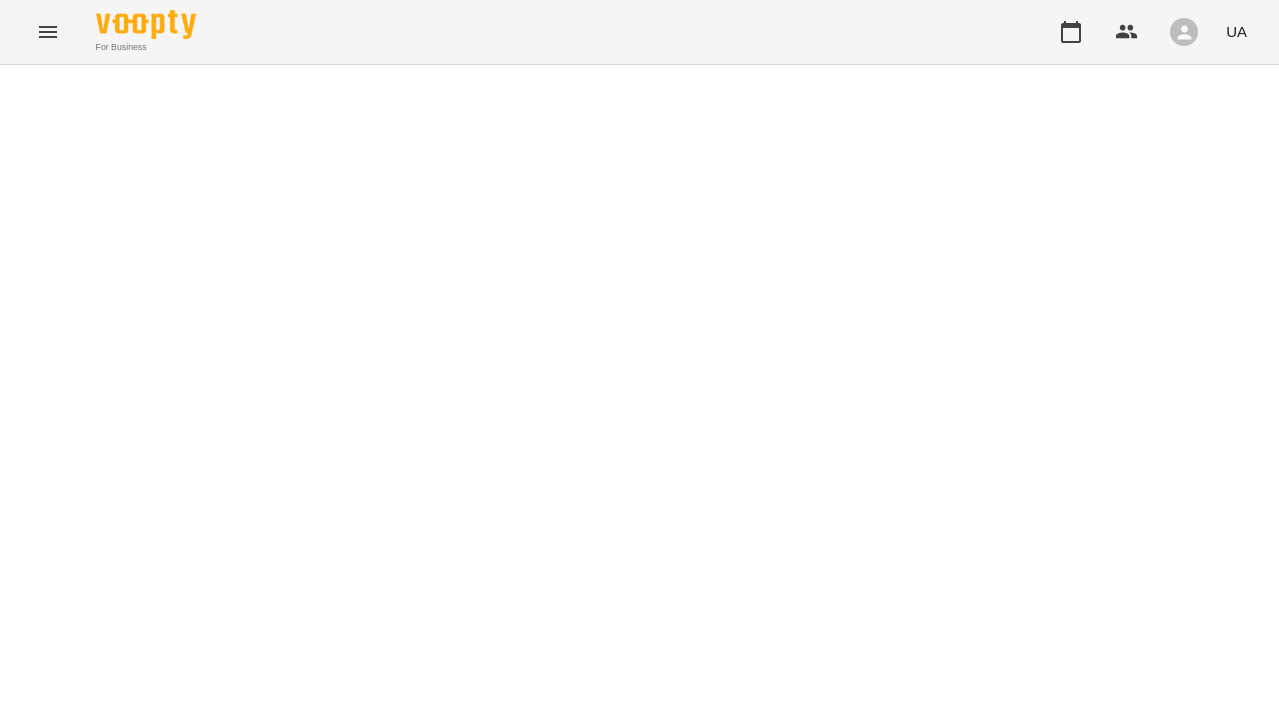 scroll, scrollTop: 0, scrollLeft: 0, axis: both 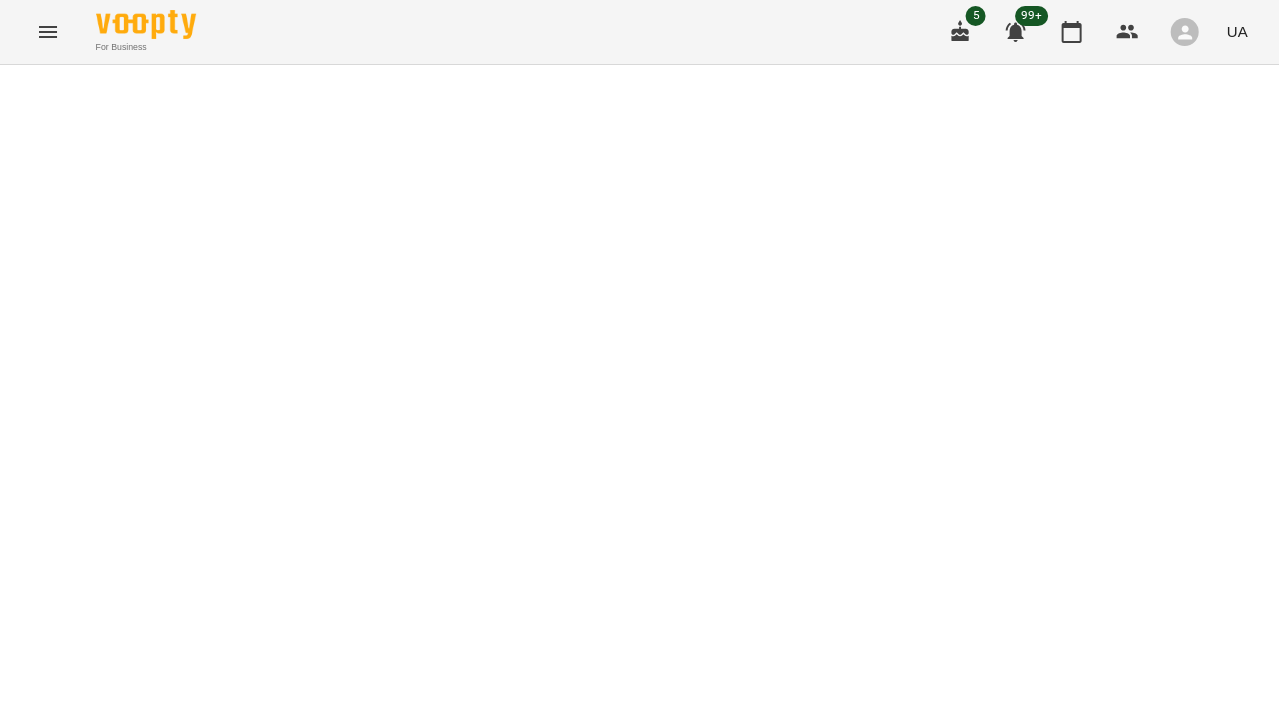 click 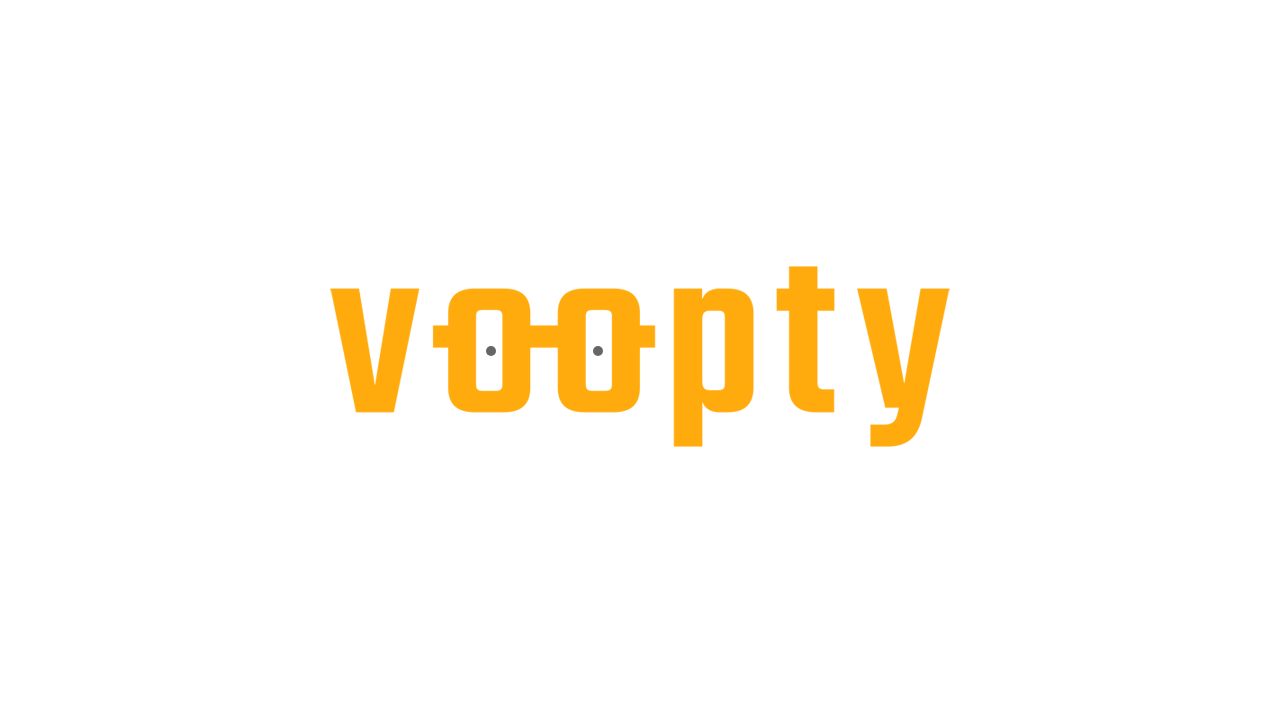 scroll, scrollTop: 0, scrollLeft: 0, axis: both 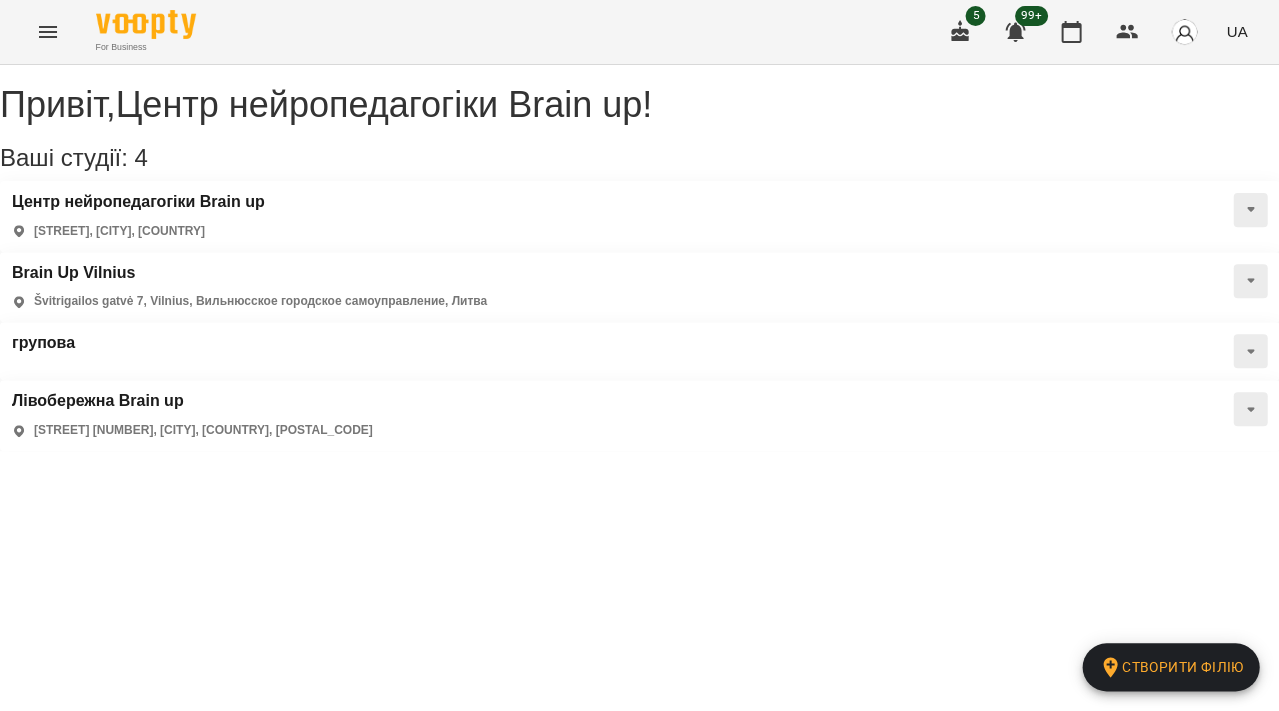 click on "Центр нейропедагогіки Brain up п-т Володимира Івасюка, 20, Київ, Україна" at bounding box center [138, 216] 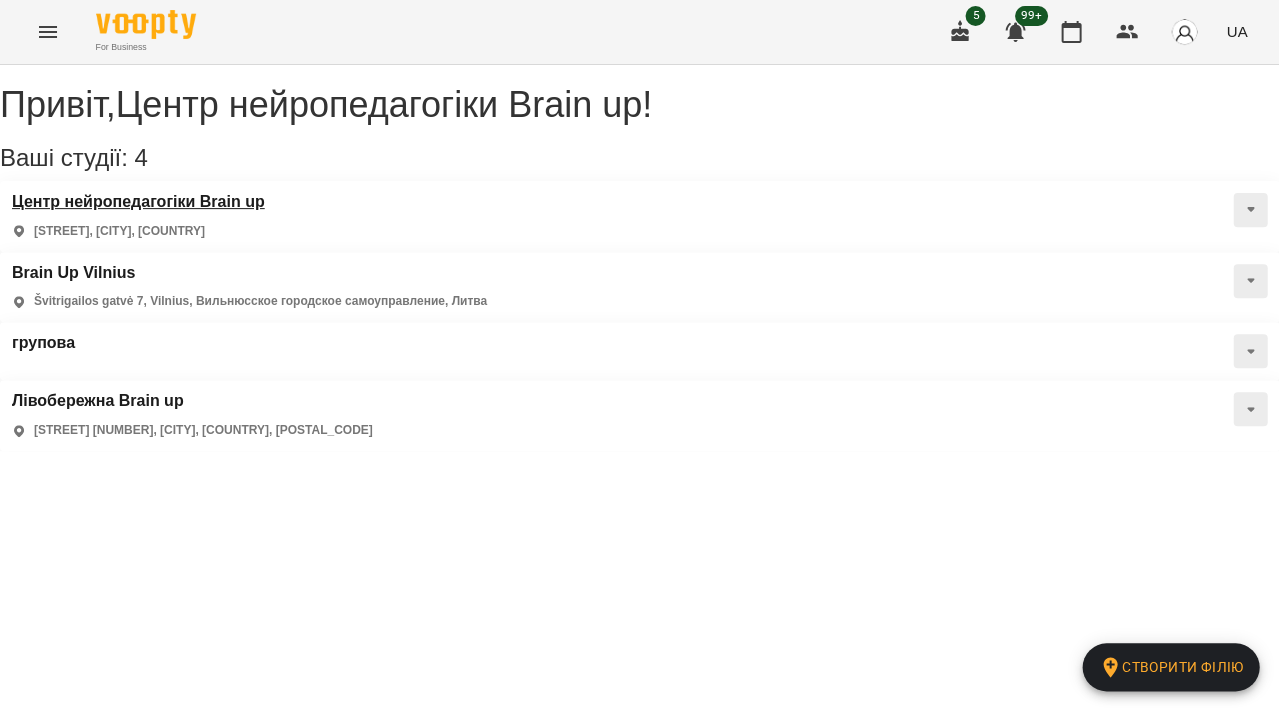 click on "Центр нейропедагогіки Brain up" at bounding box center (138, 202) 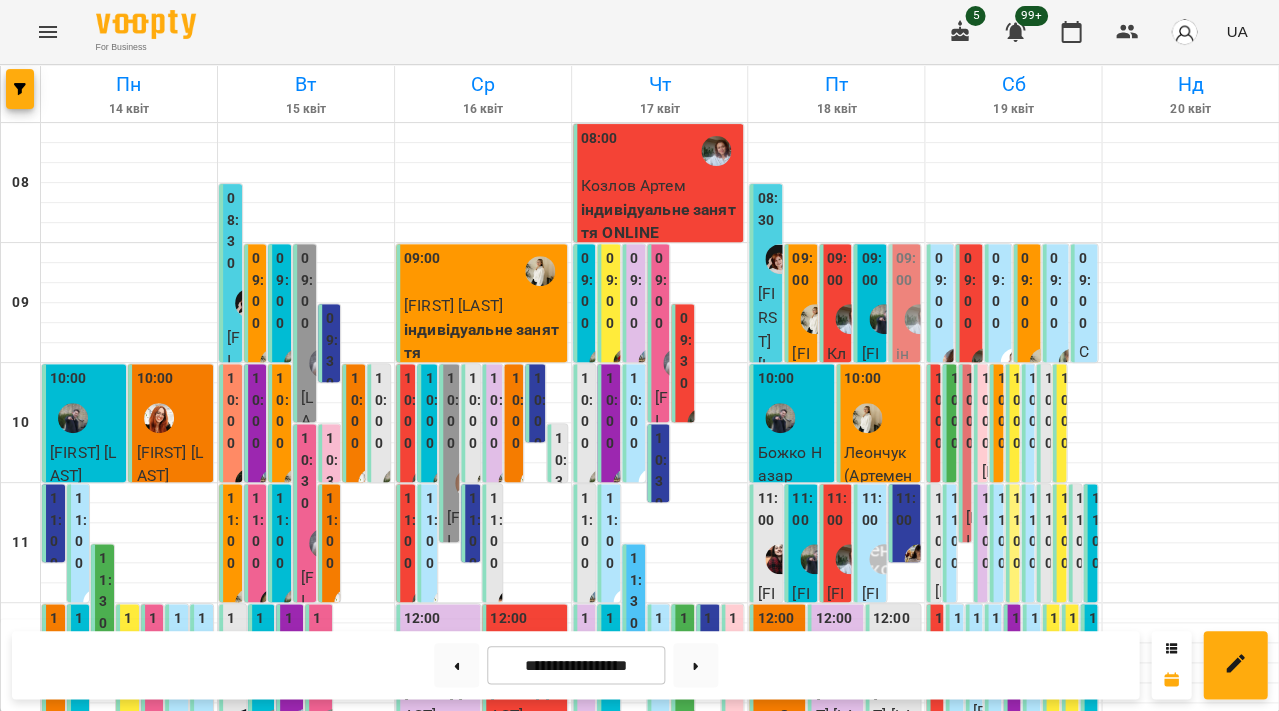 scroll, scrollTop: 0, scrollLeft: 0, axis: both 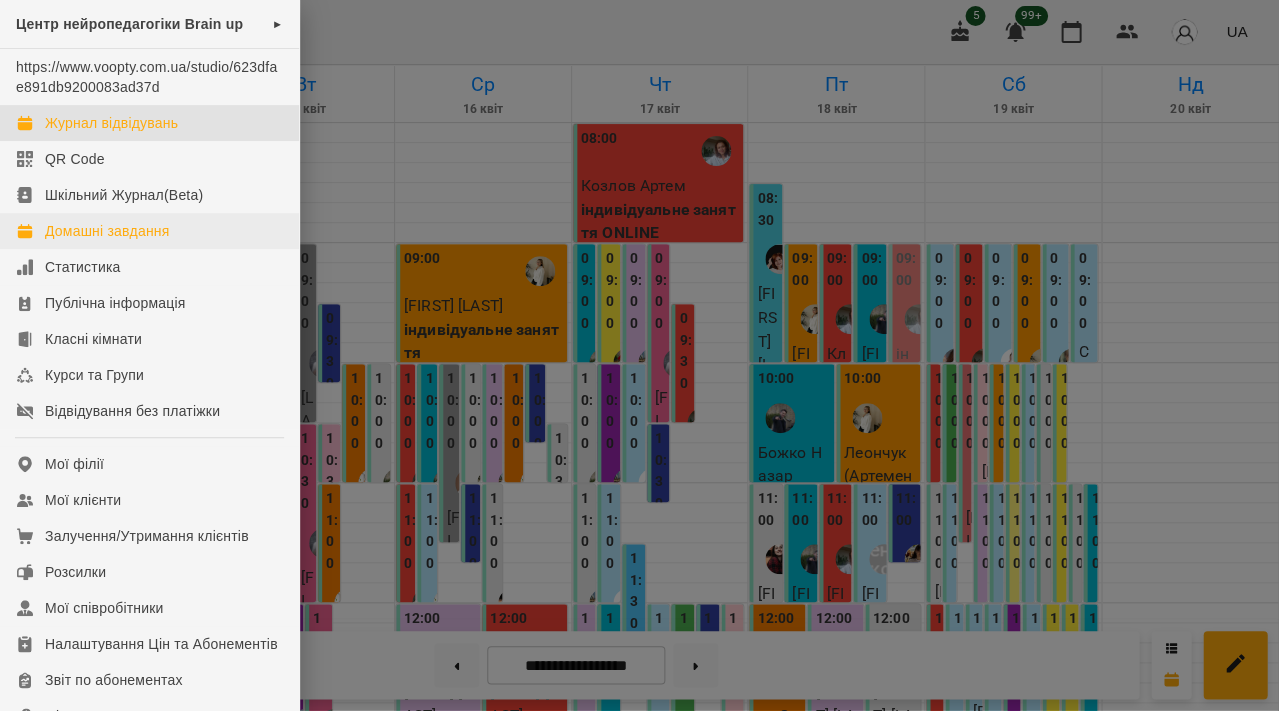 click on "Домашні завдання" at bounding box center [107, 231] 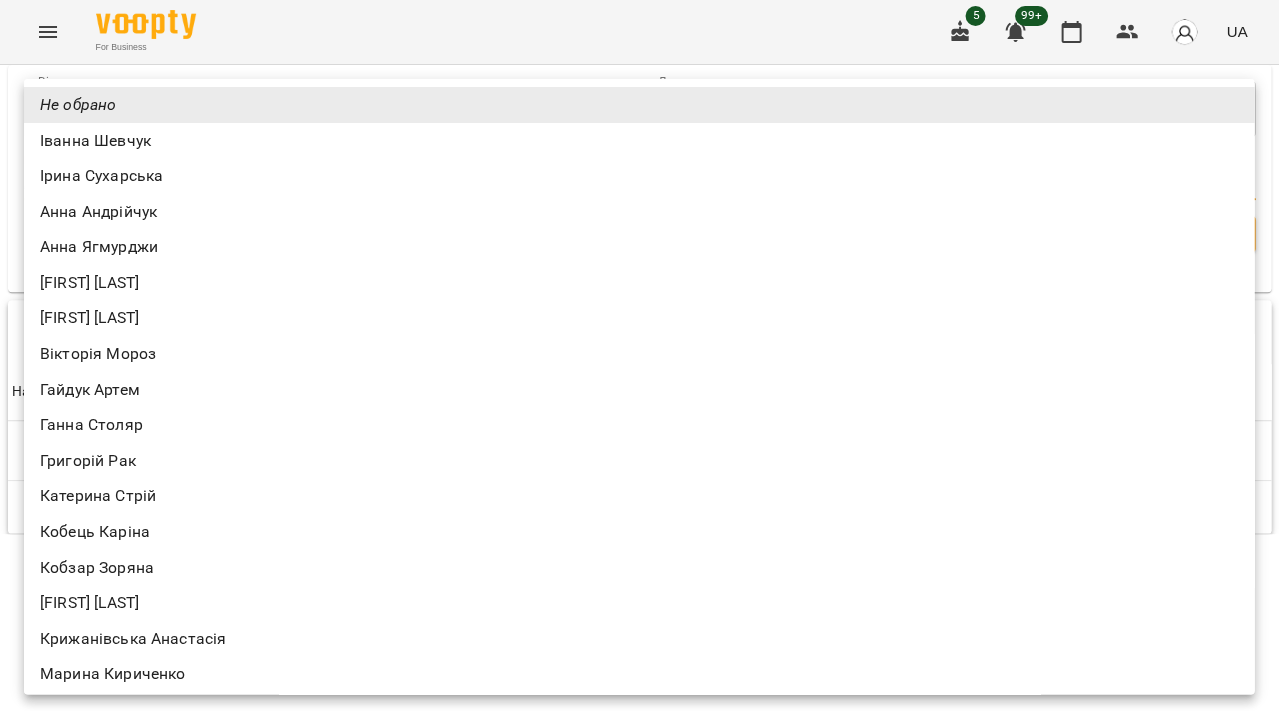 click on "**********" at bounding box center [639, 267] 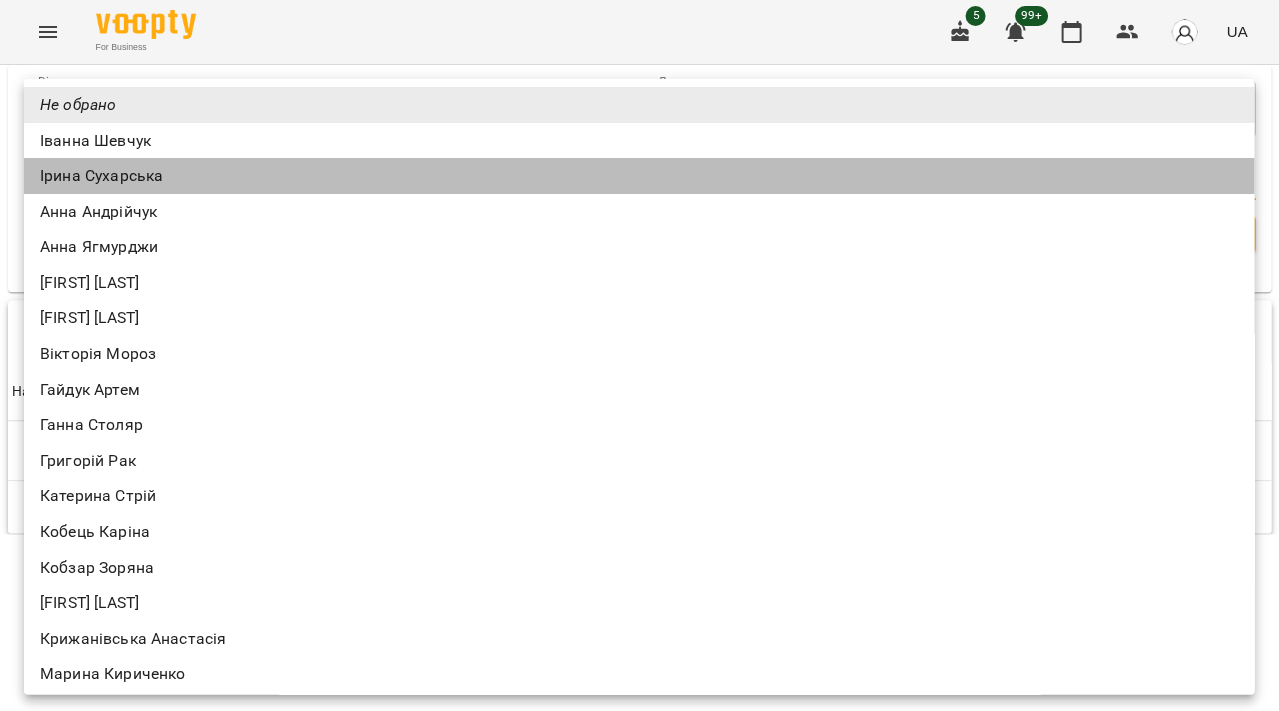 click on "Ірина Сухарська" at bounding box center [639, 176] 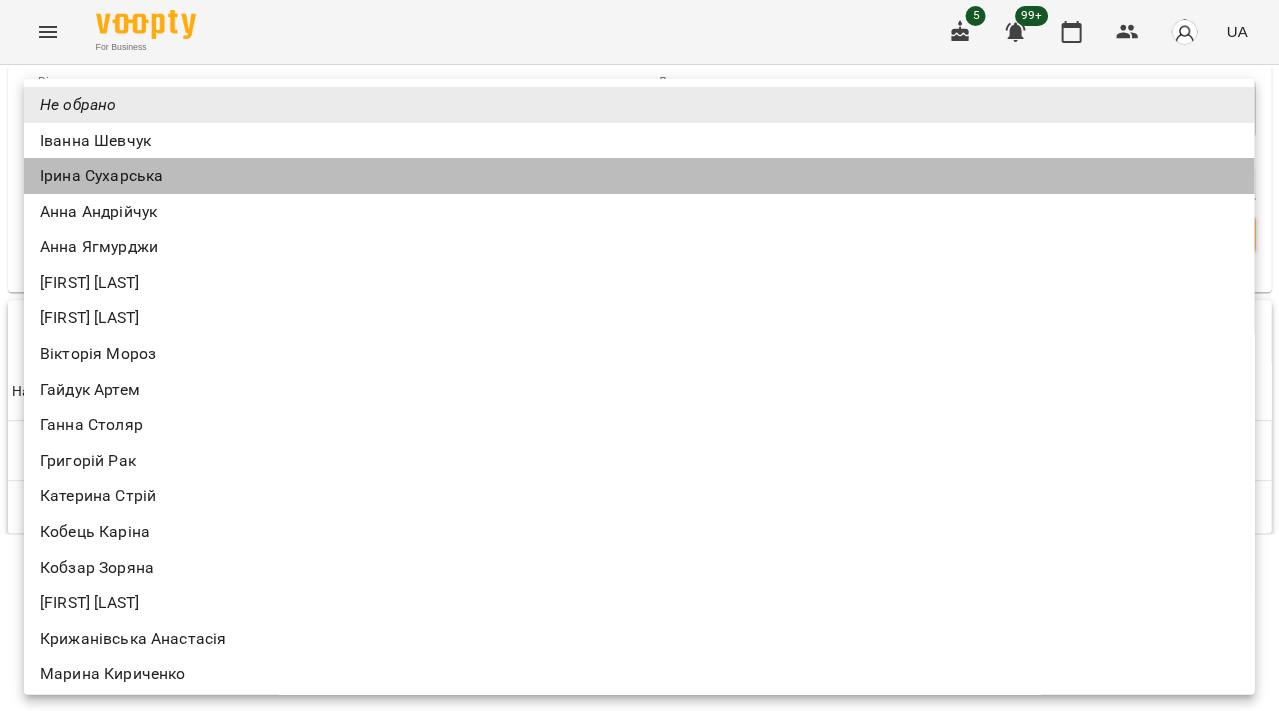 type on "**********" 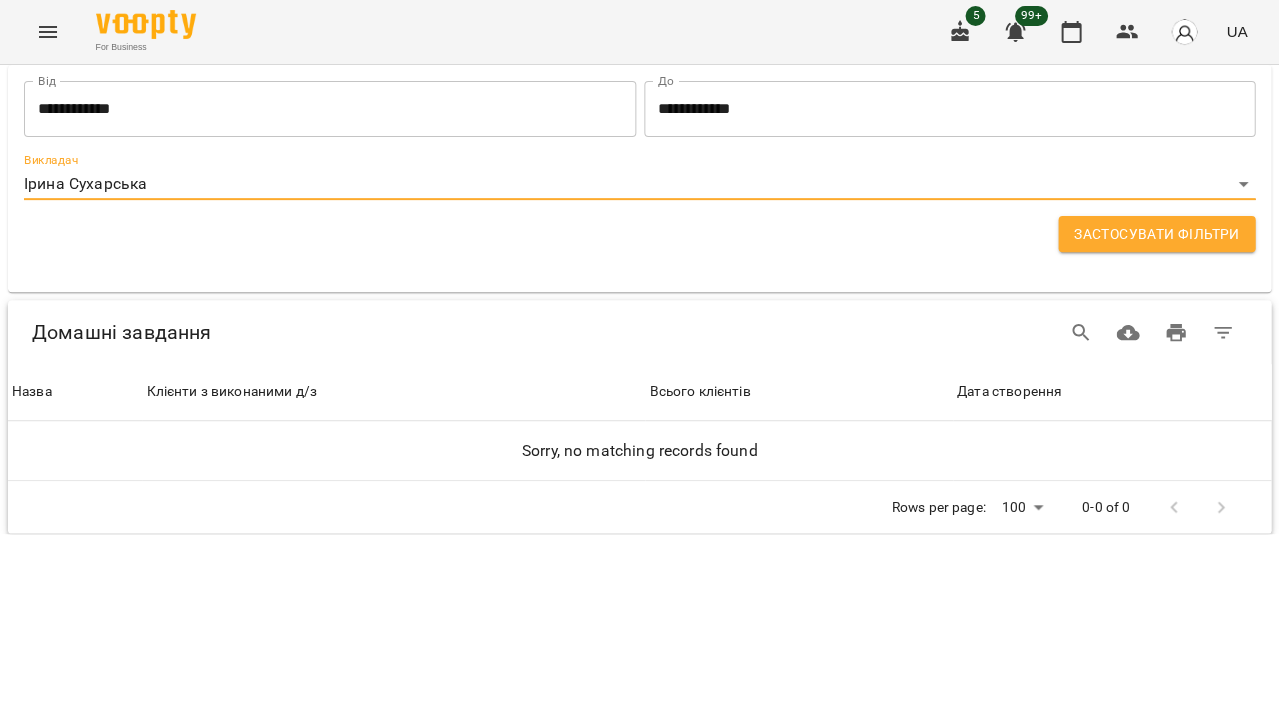 click on "**********" at bounding box center (330, 109) 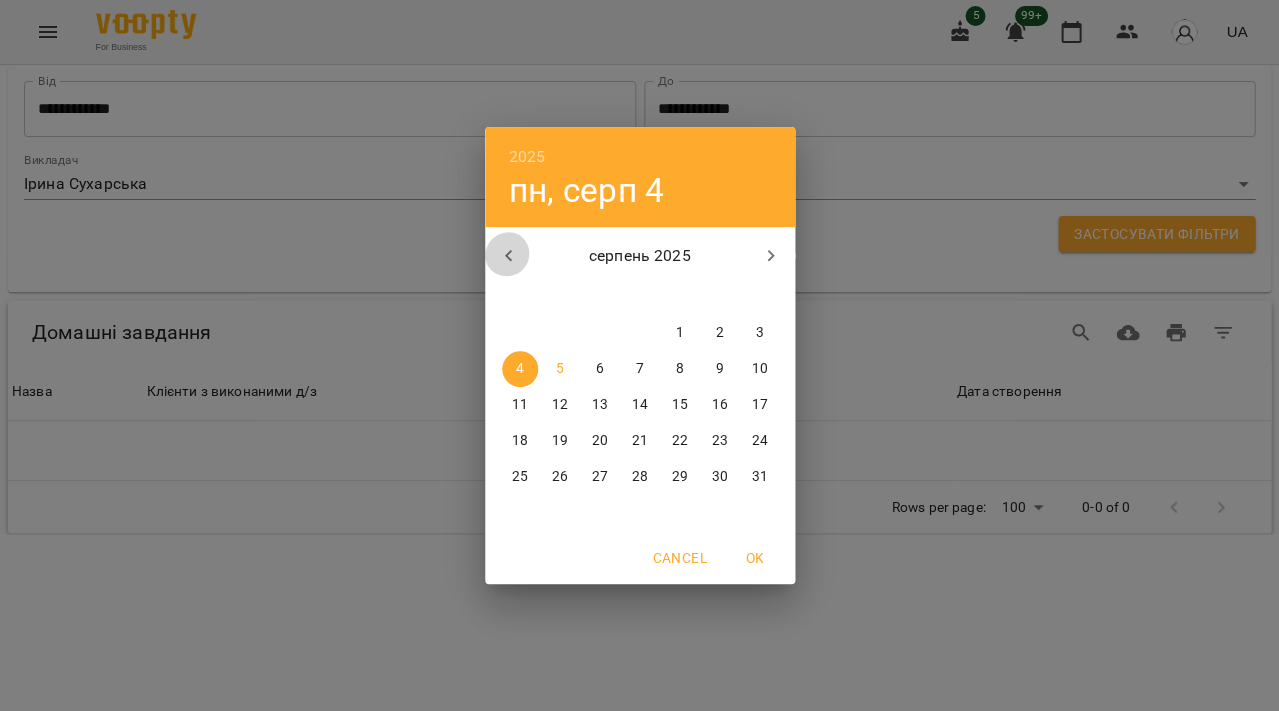 click 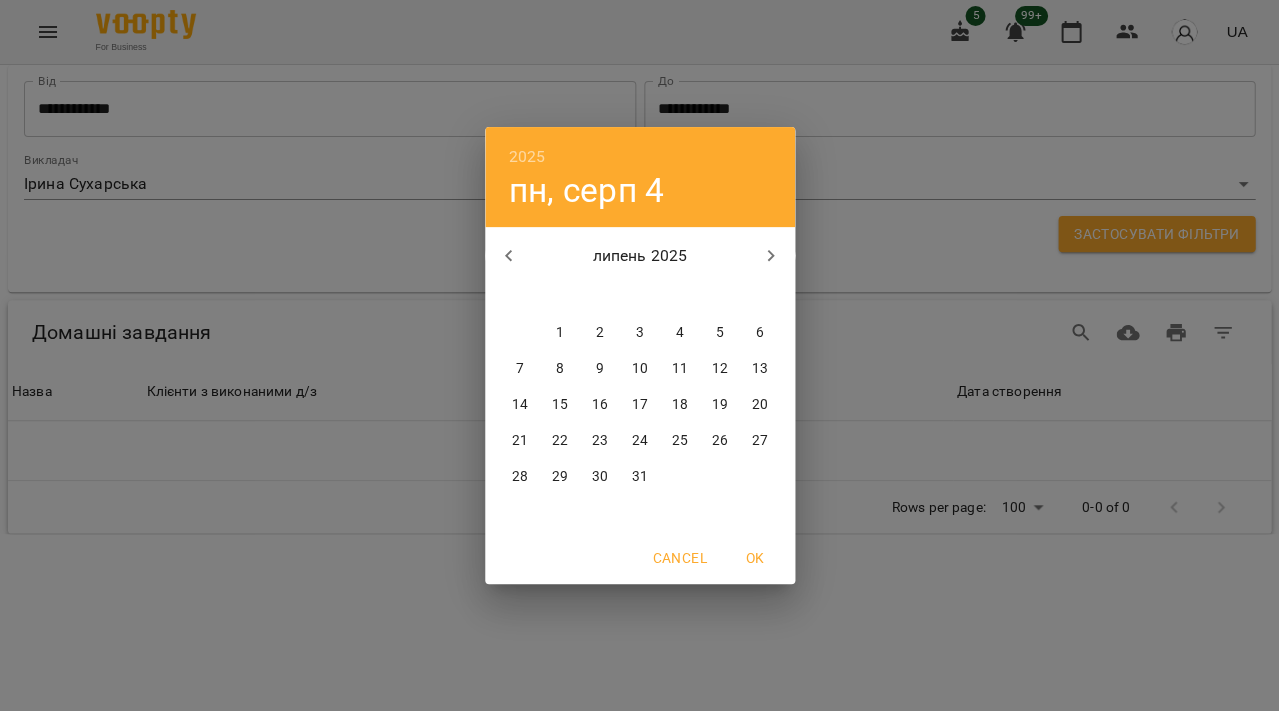 click on "1" at bounding box center [559, 333] 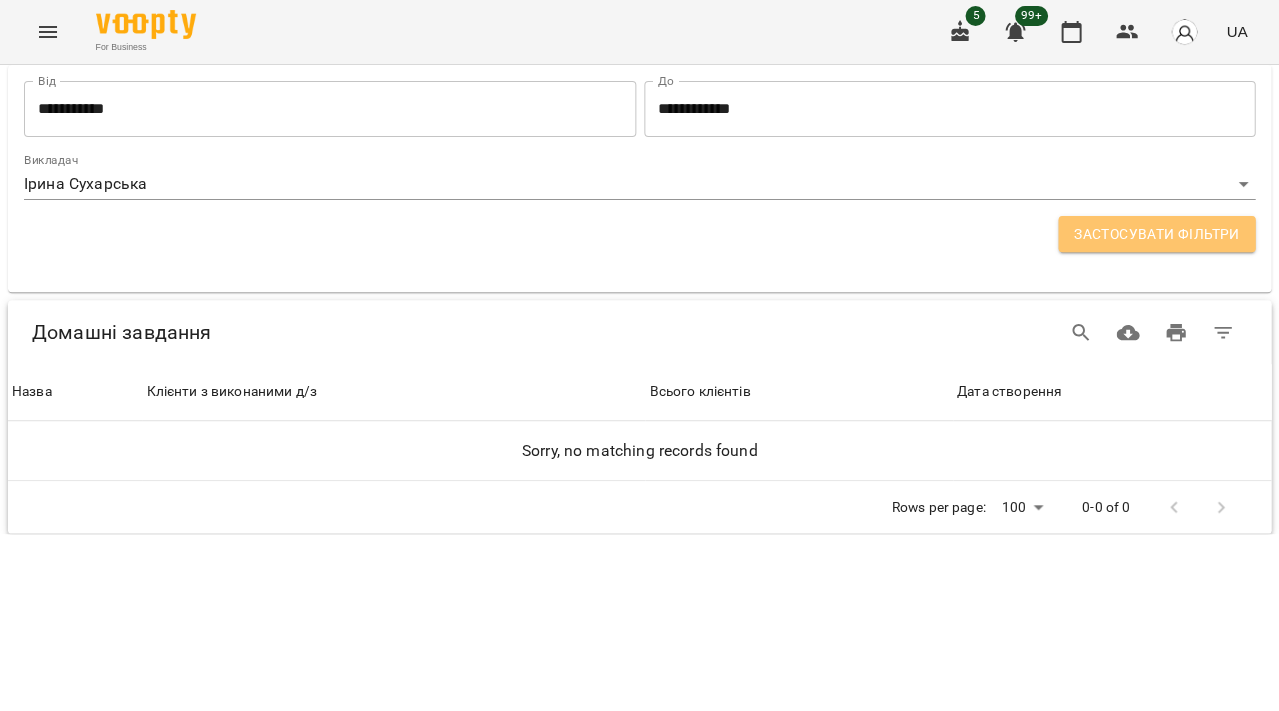 click on "Застосувати фільтри" at bounding box center (1156, 234) 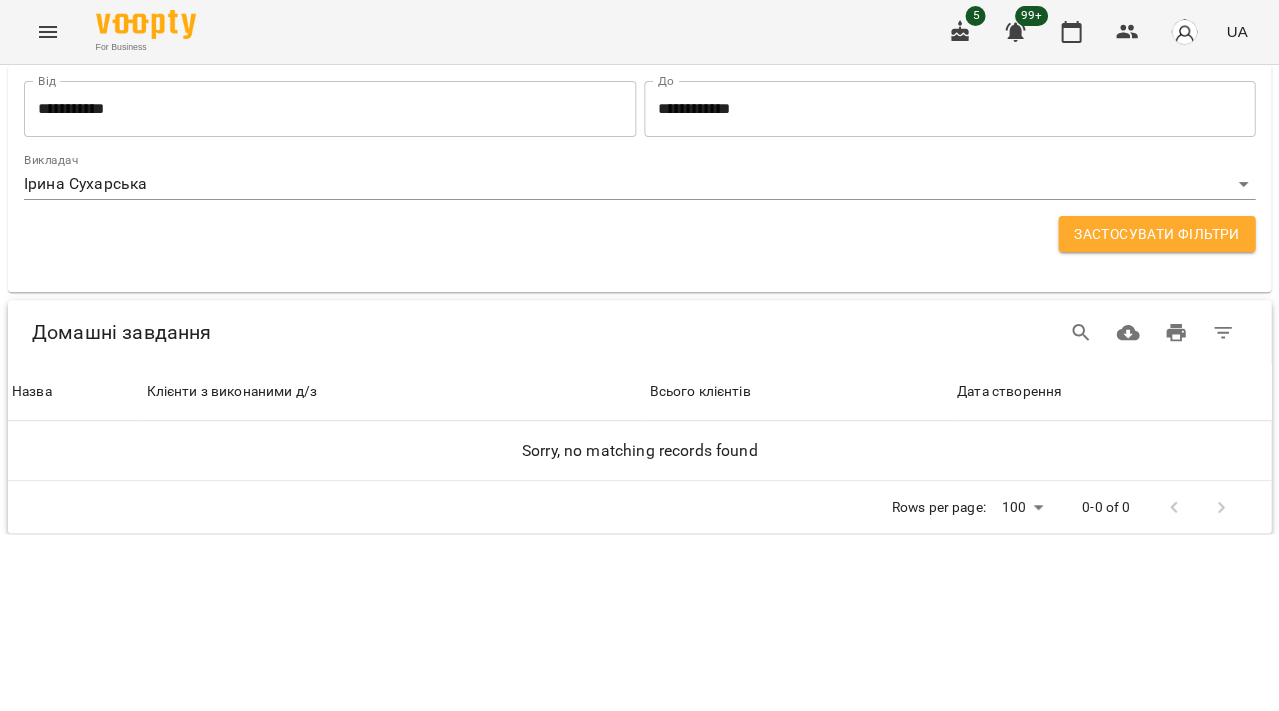 click on "**********" at bounding box center (639, 267) 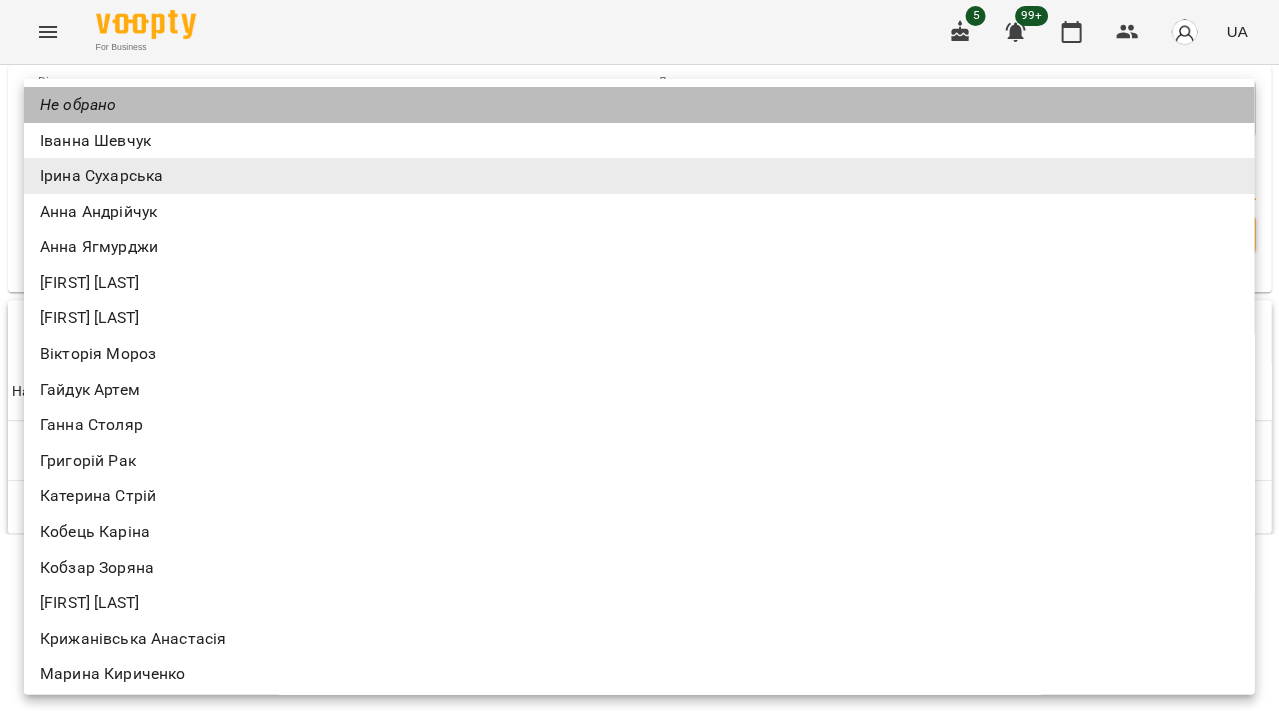 click on "Не обрано" at bounding box center [639, 105] 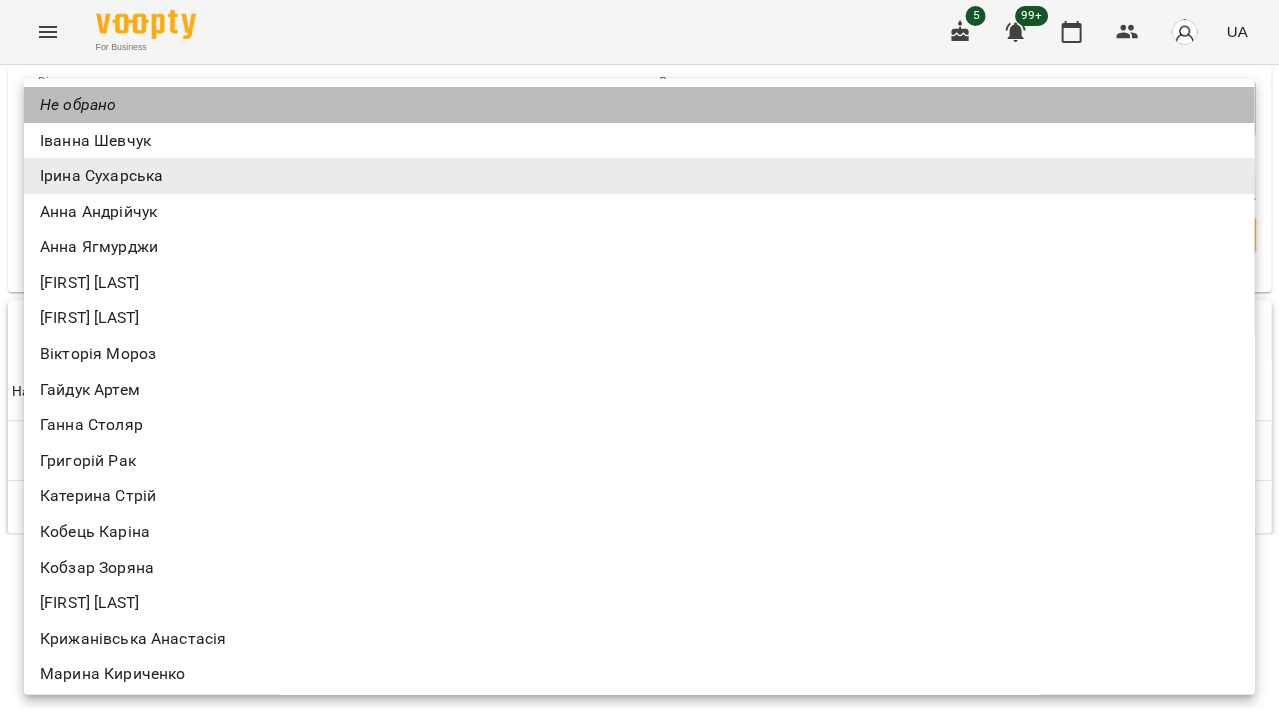 type on "**********" 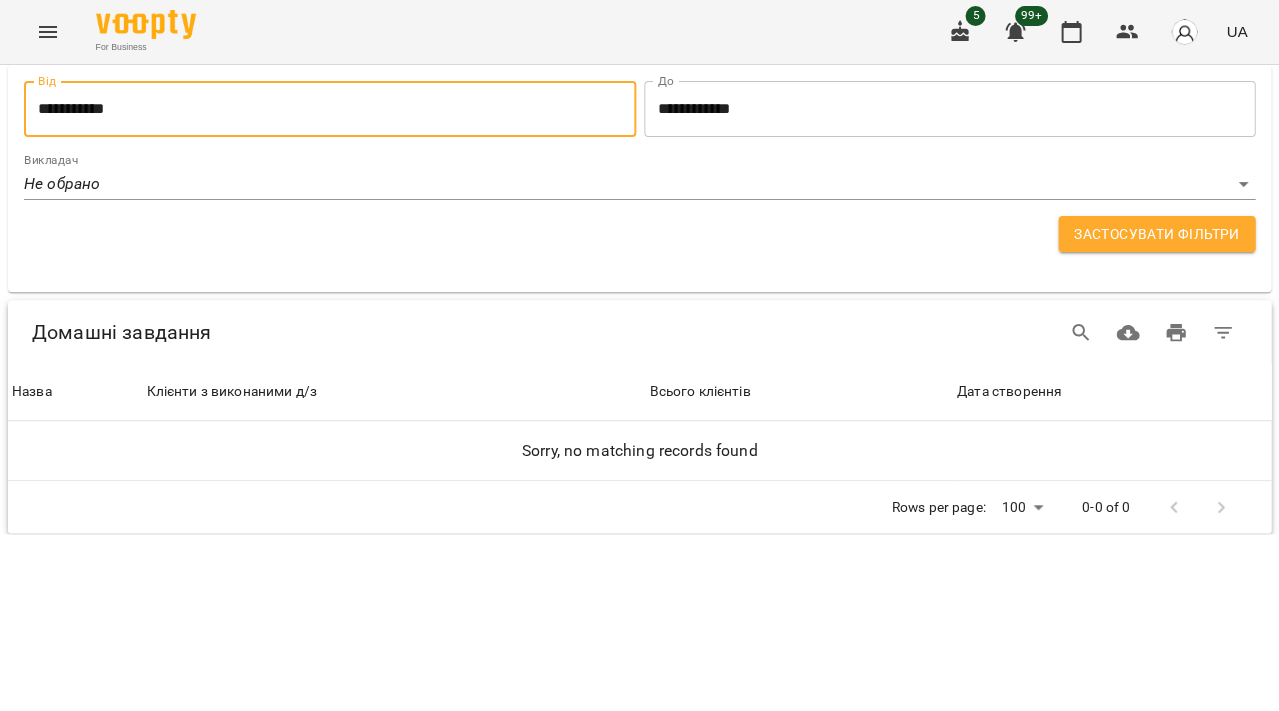 click on "**********" at bounding box center (330, 109) 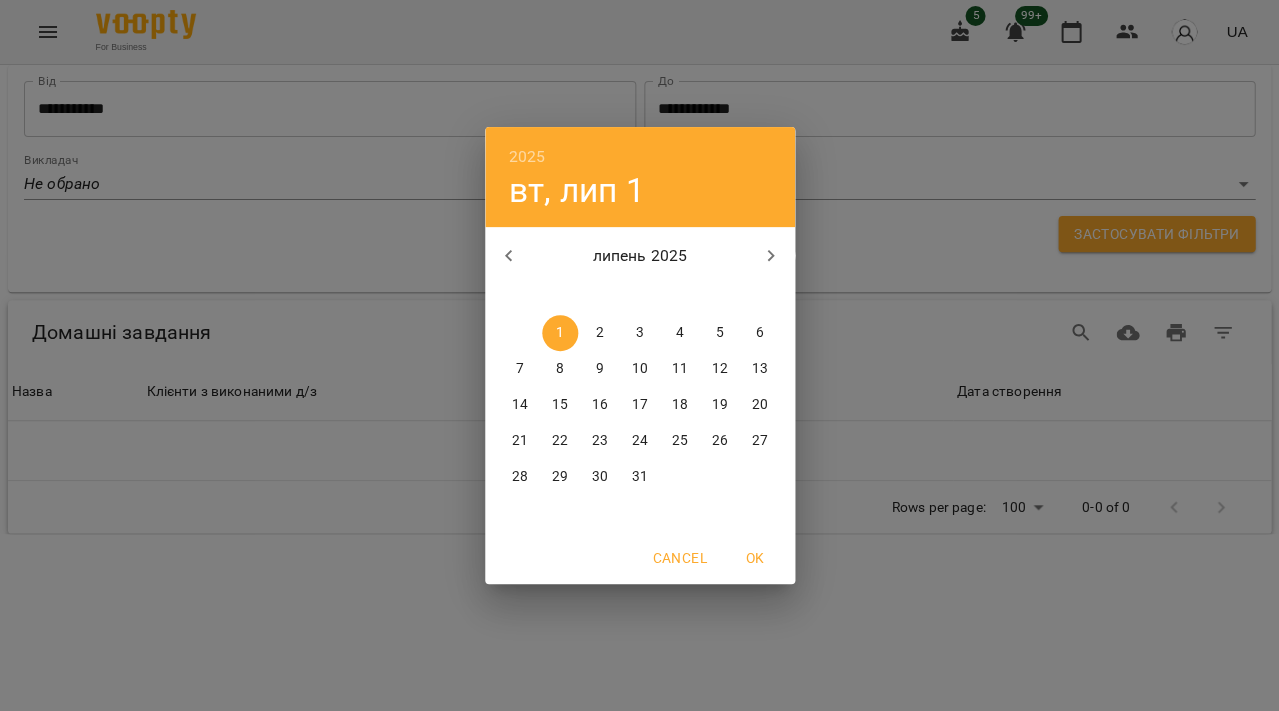 click 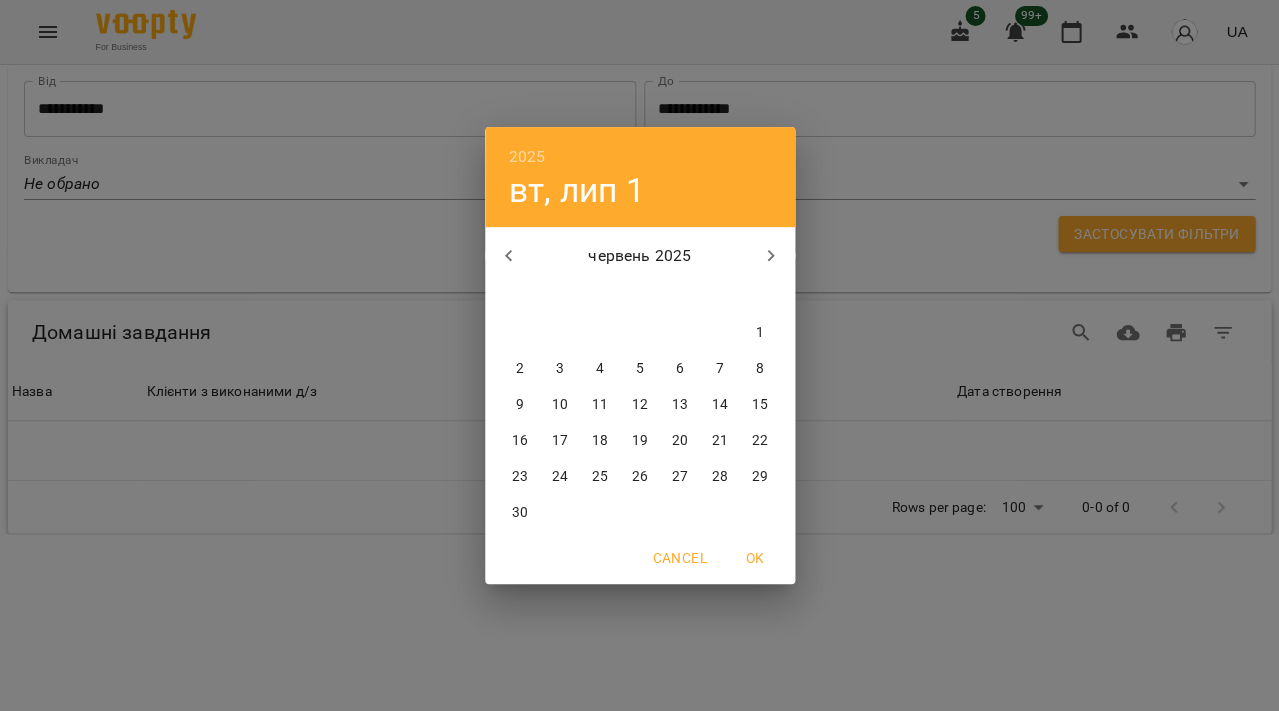 click on "2" at bounding box center [519, 369] 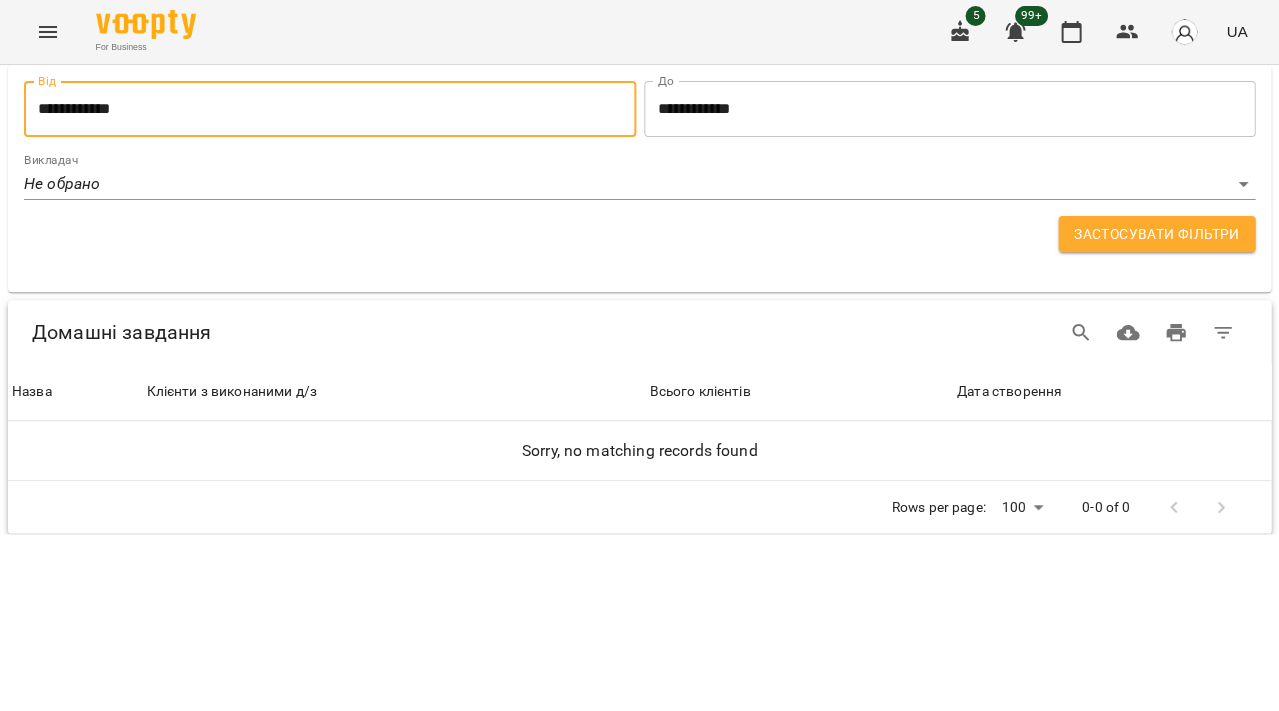 click on "Застосувати фільтри" at bounding box center [1156, 234] 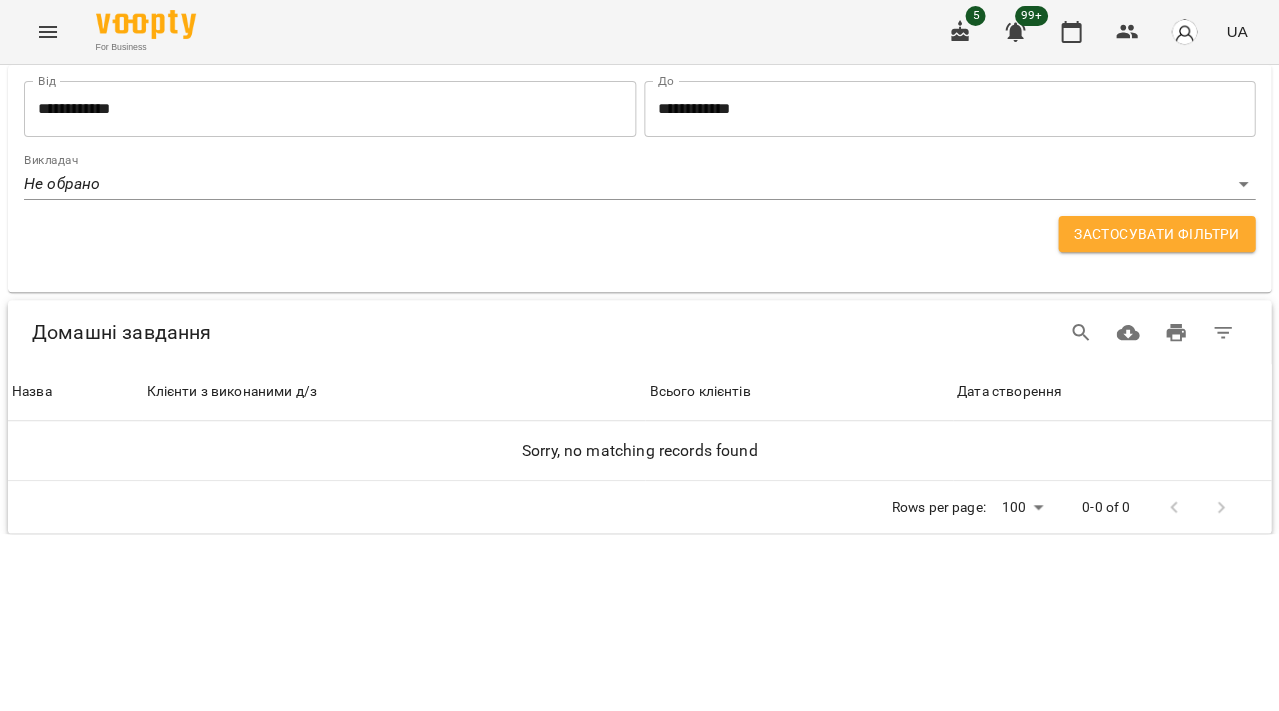 click on "Застосувати фільтри" at bounding box center (1156, 234) 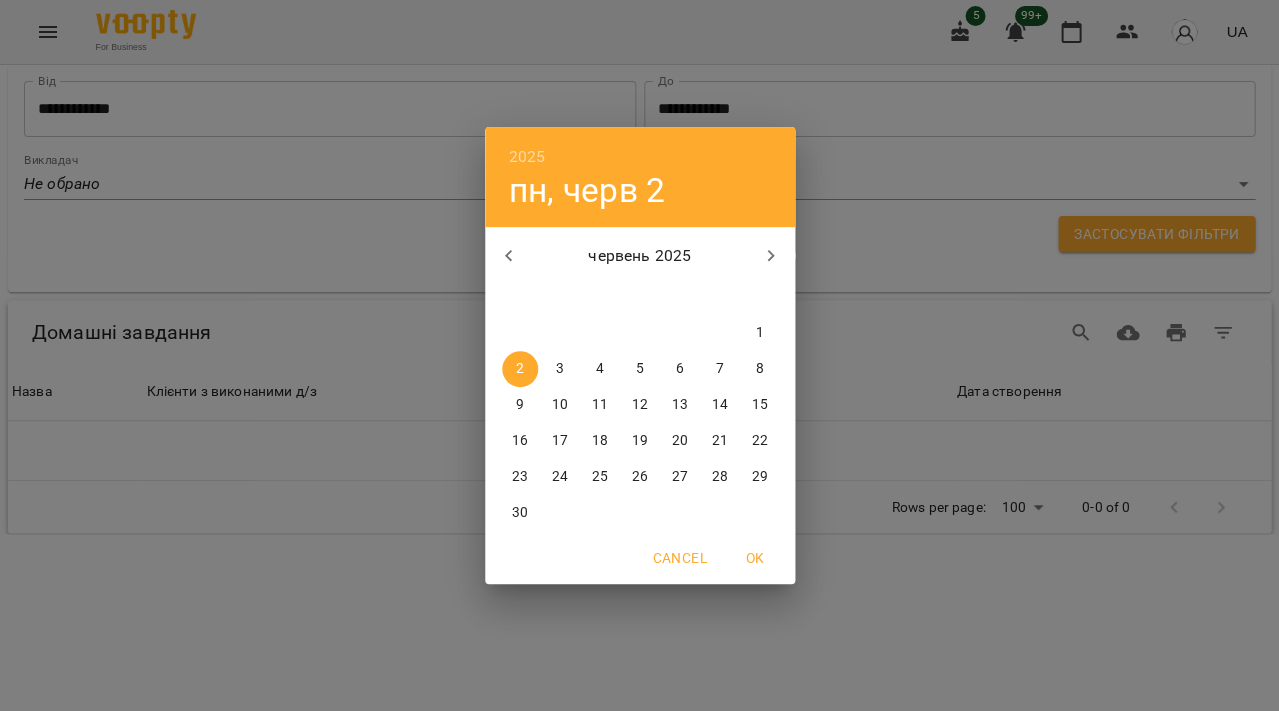 click 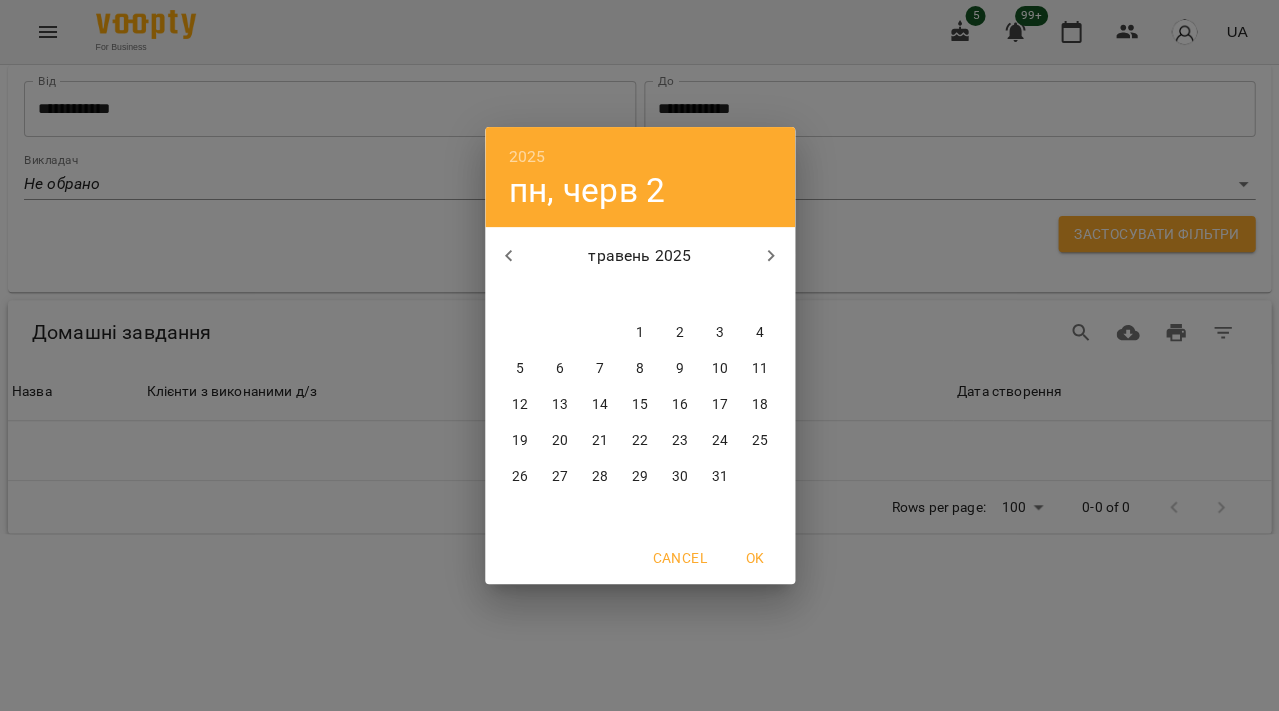 click 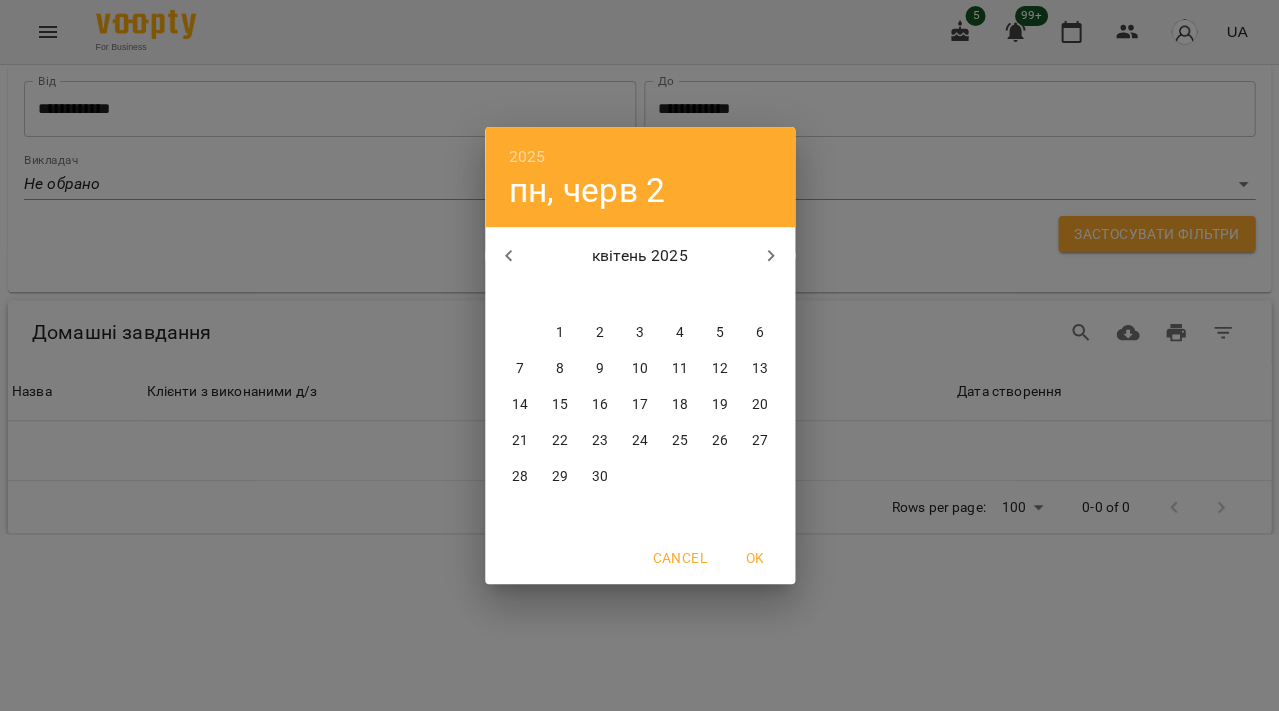 click on "1" at bounding box center [559, 333] 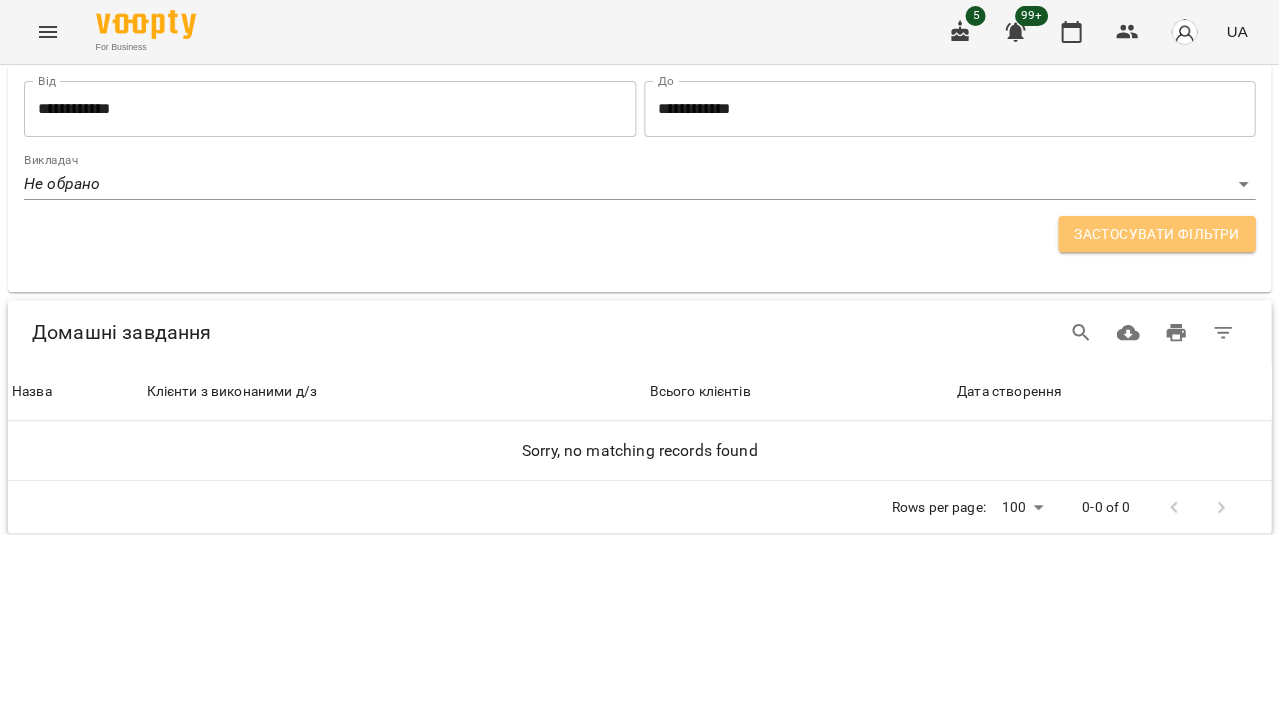 click on "Застосувати фільтри" at bounding box center (1156, 234) 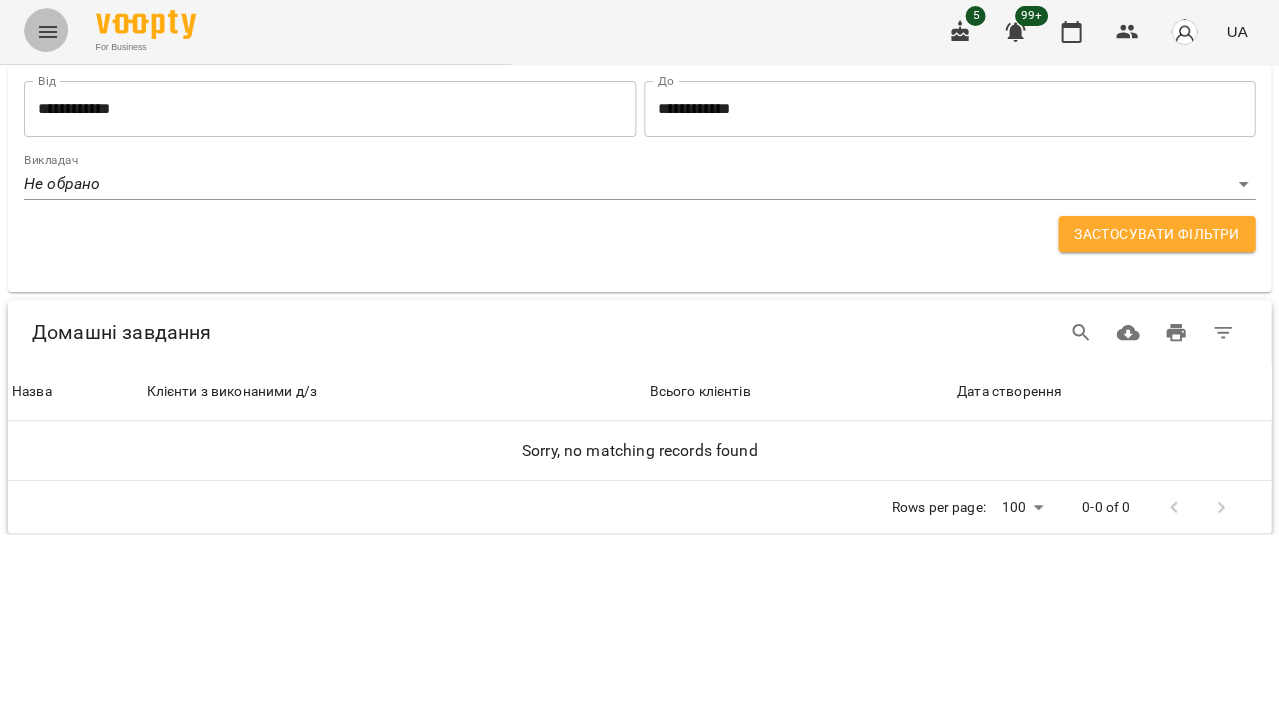 click 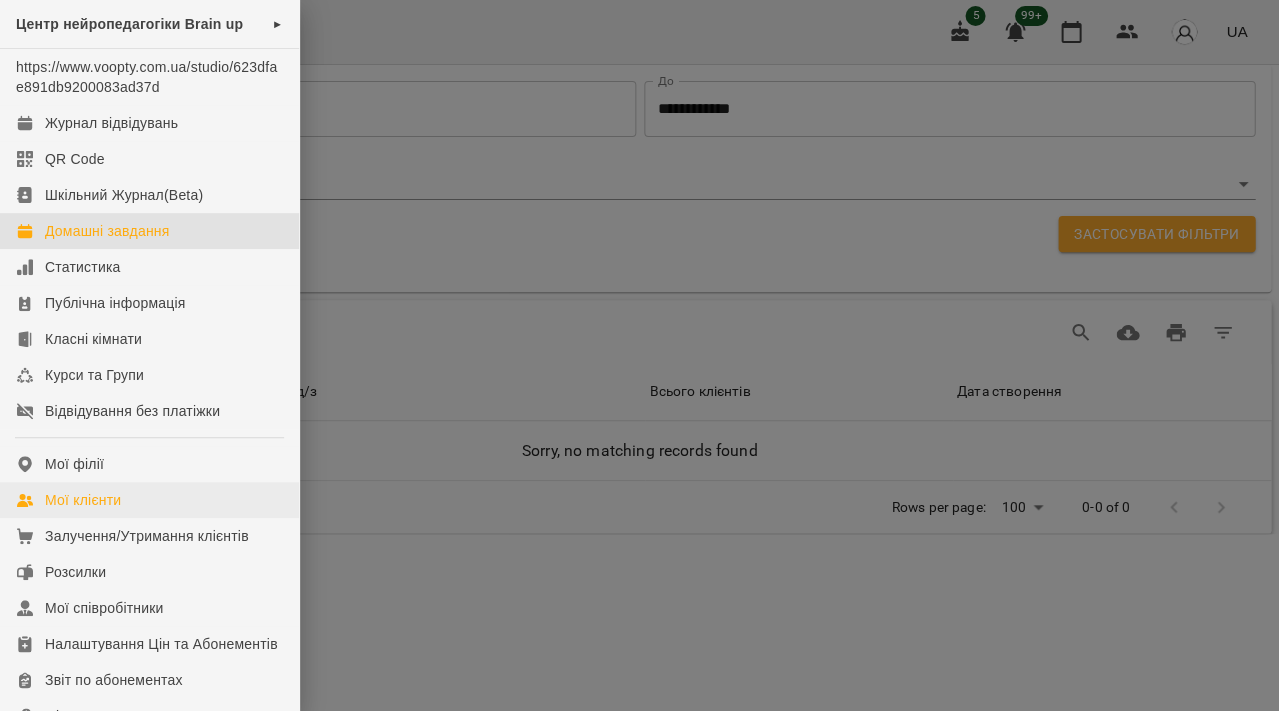 click on "Мої клієнти" at bounding box center (83, 500) 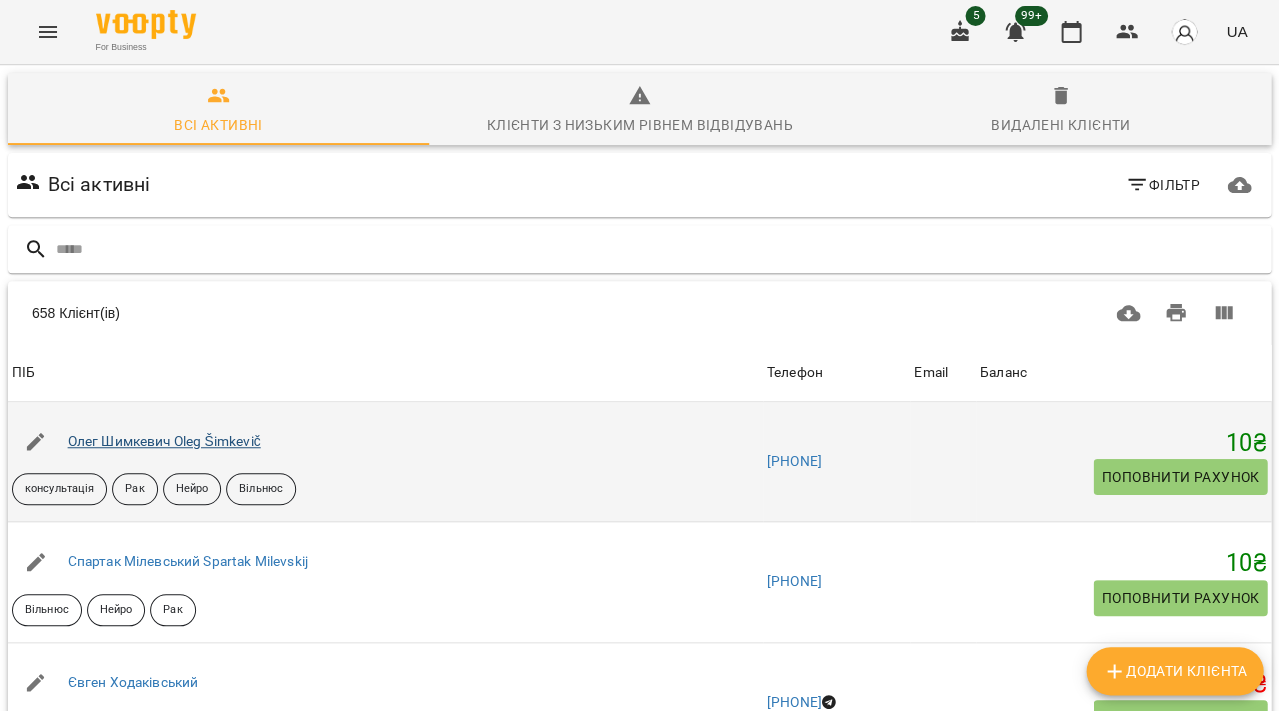 scroll, scrollTop: -1, scrollLeft: 0, axis: vertical 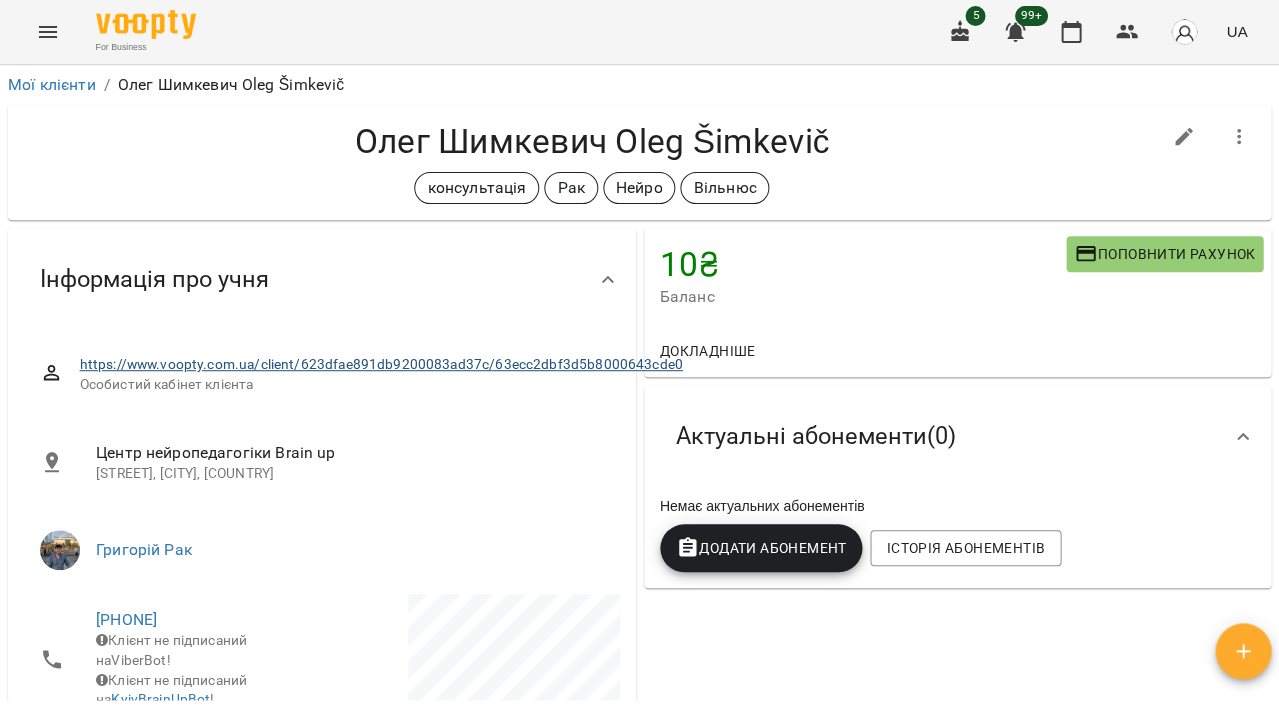 click on "https://www.voopty.com.ua/client/623dfae891db9200083ad37c/63ecc2dbf3d5b8000643cde0" at bounding box center [381, 364] 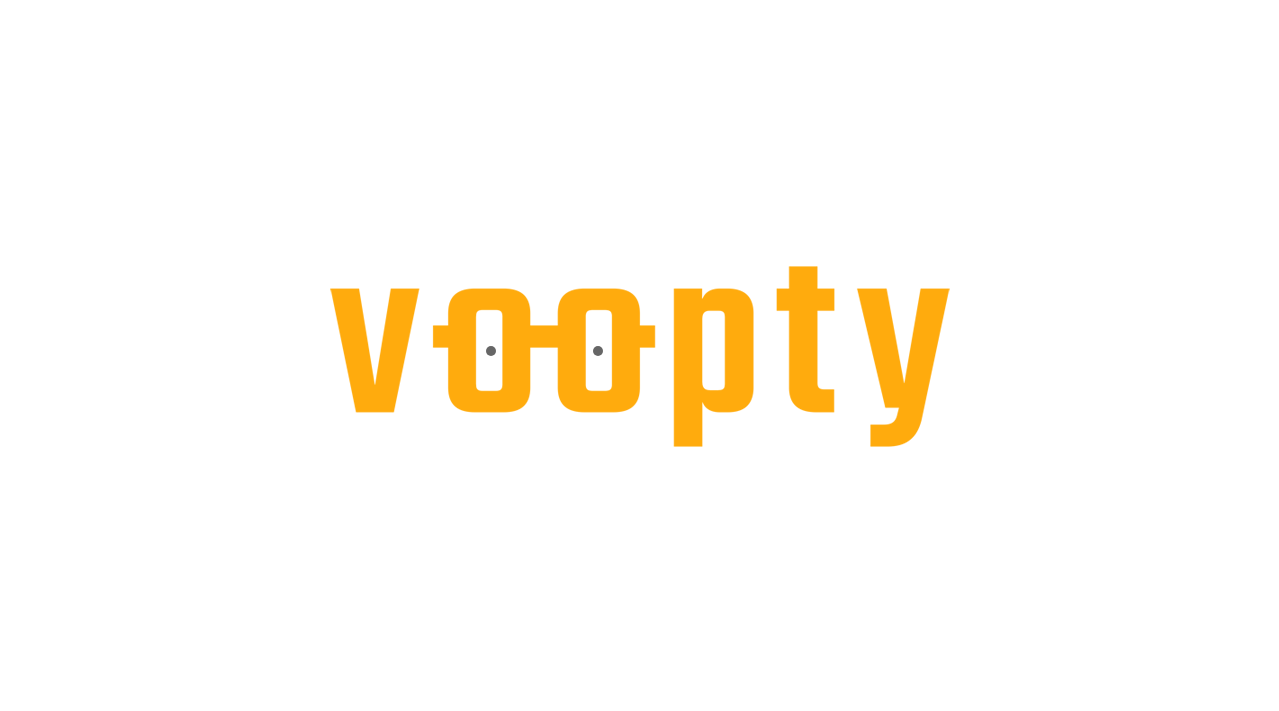 scroll, scrollTop: 0, scrollLeft: 0, axis: both 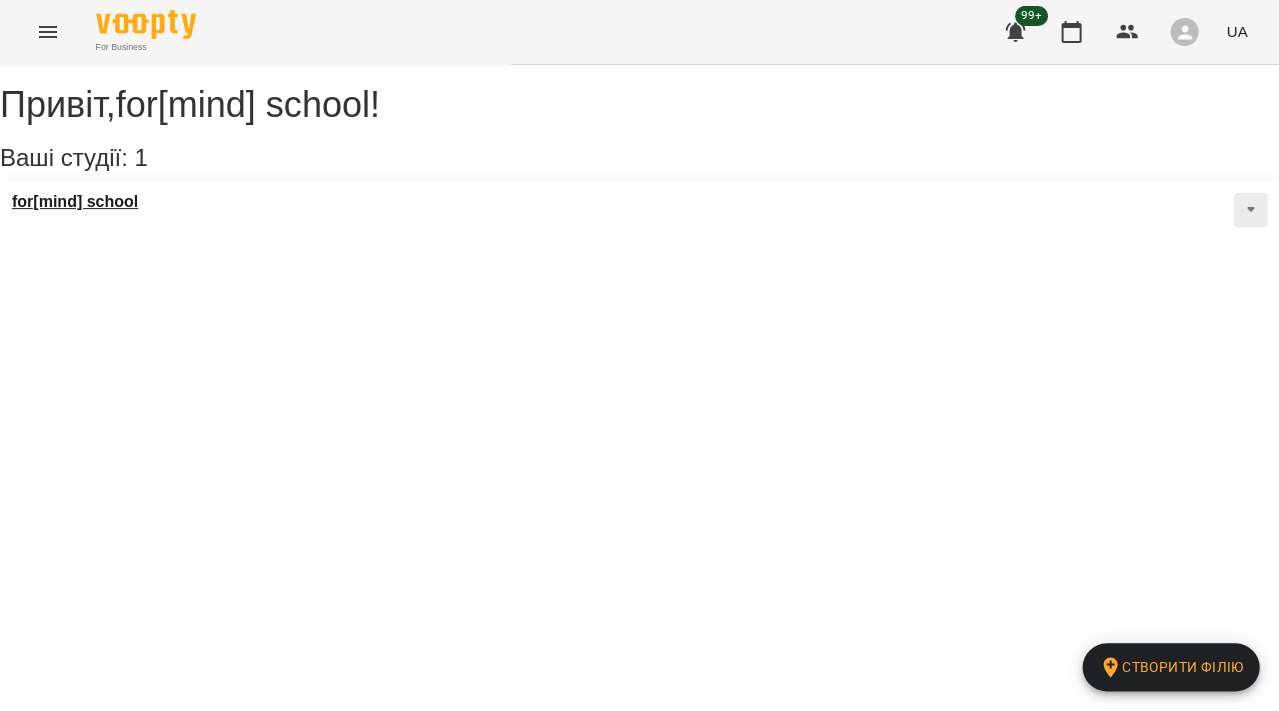 click on "for[mind] school" at bounding box center (75, 202) 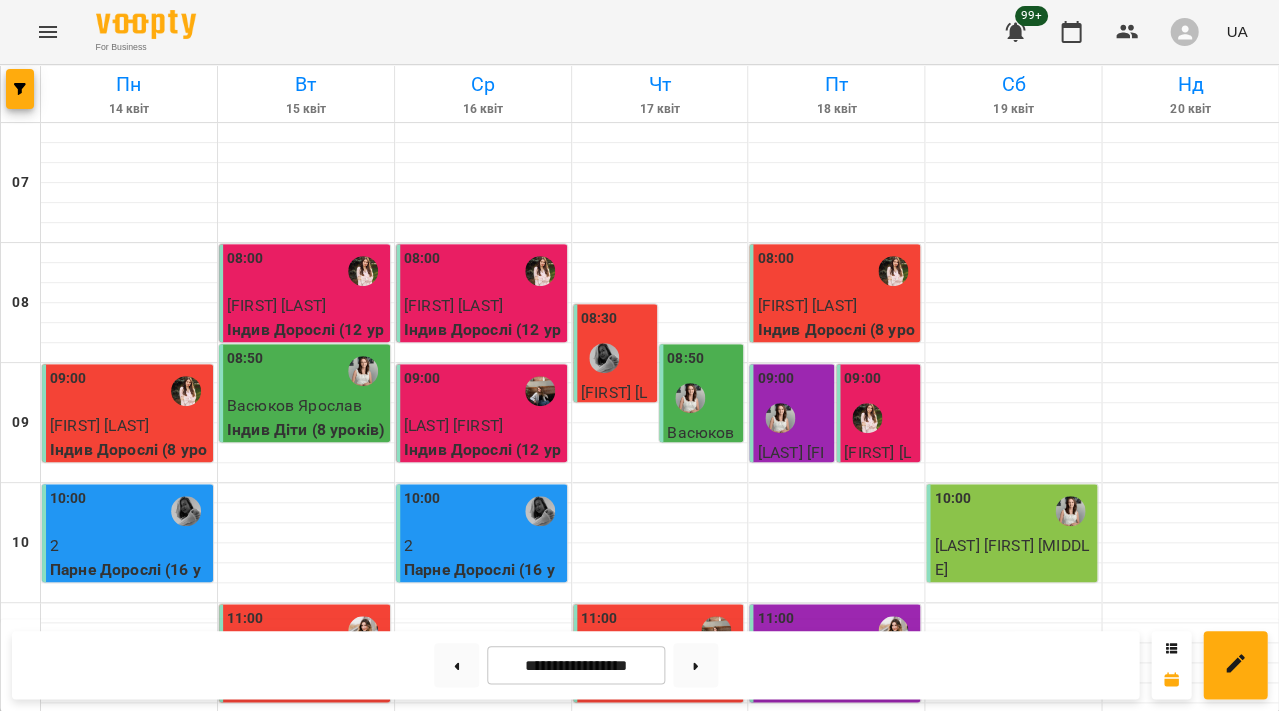 click 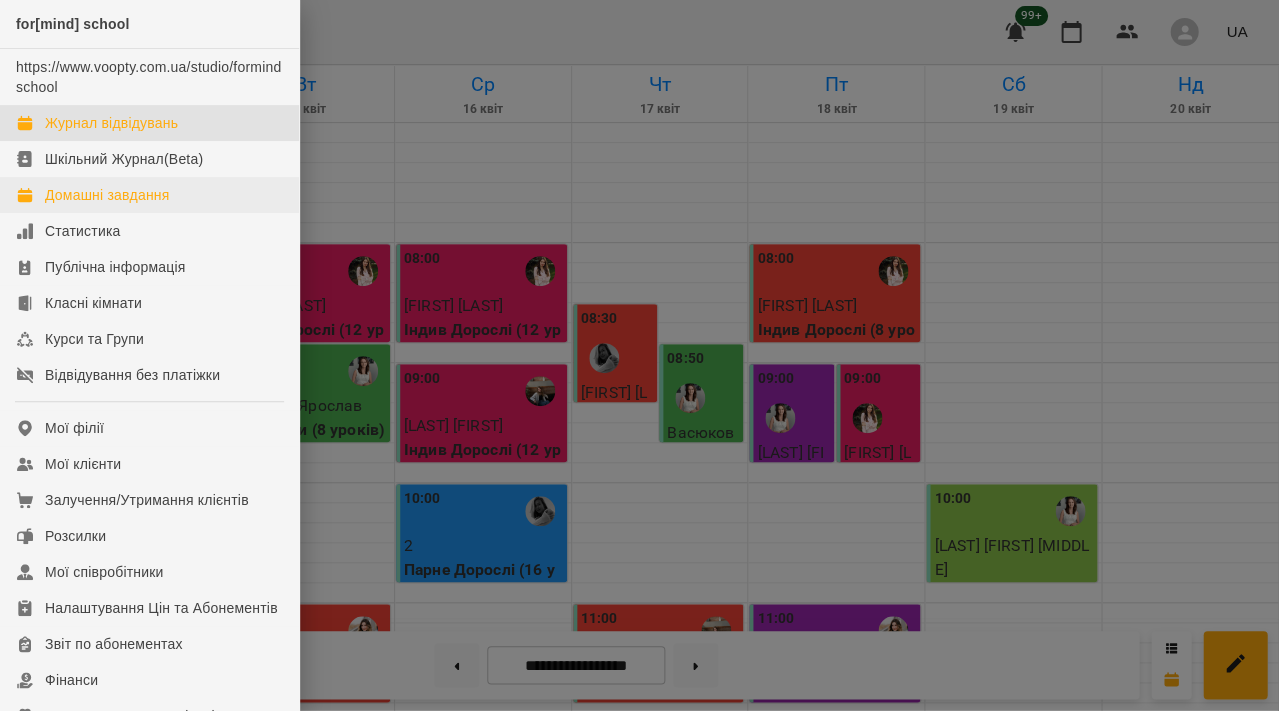click on "Домашні завдання" at bounding box center (107, 195) 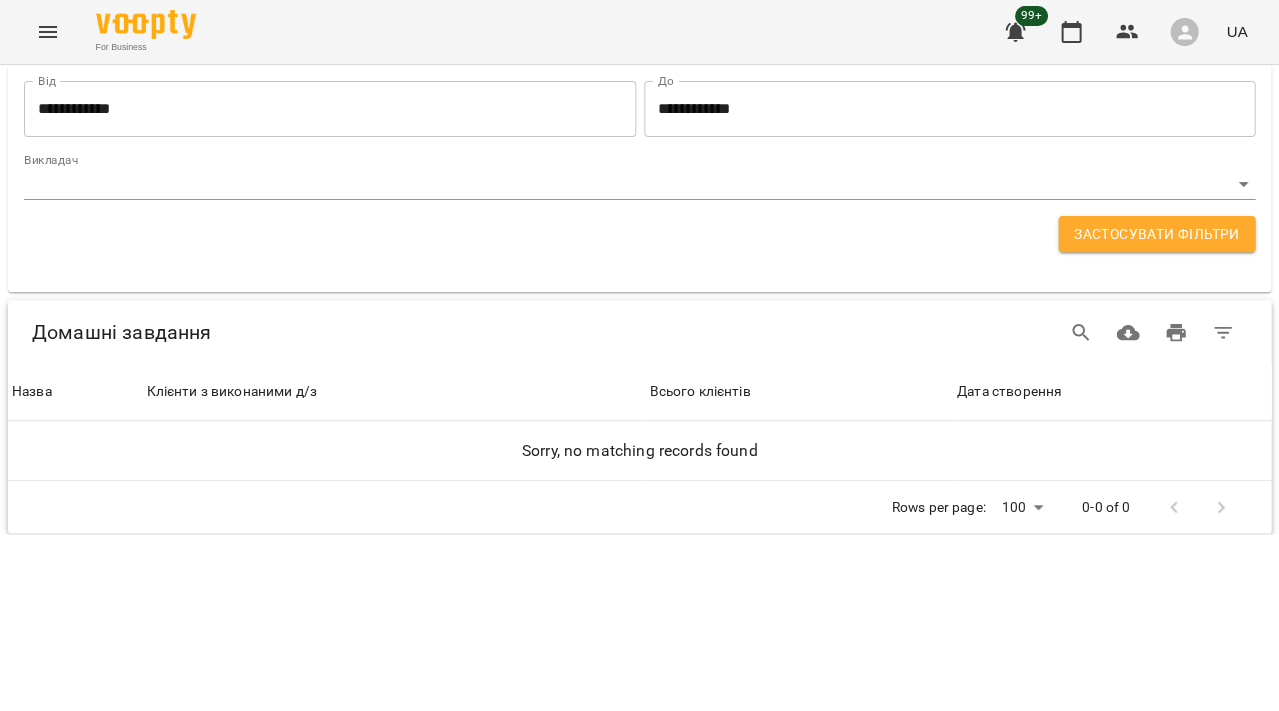click on "**********" at bounding box center [330, 109] 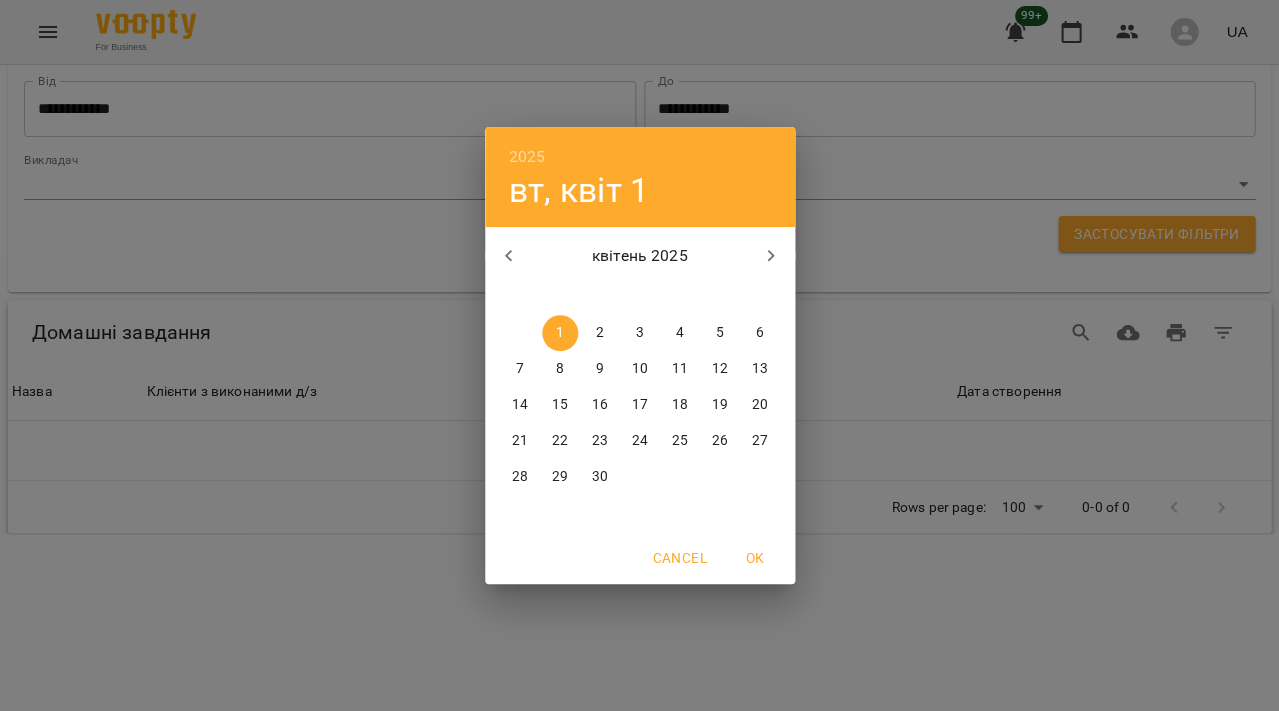 click on "OK" at bounding box center (755, 558) 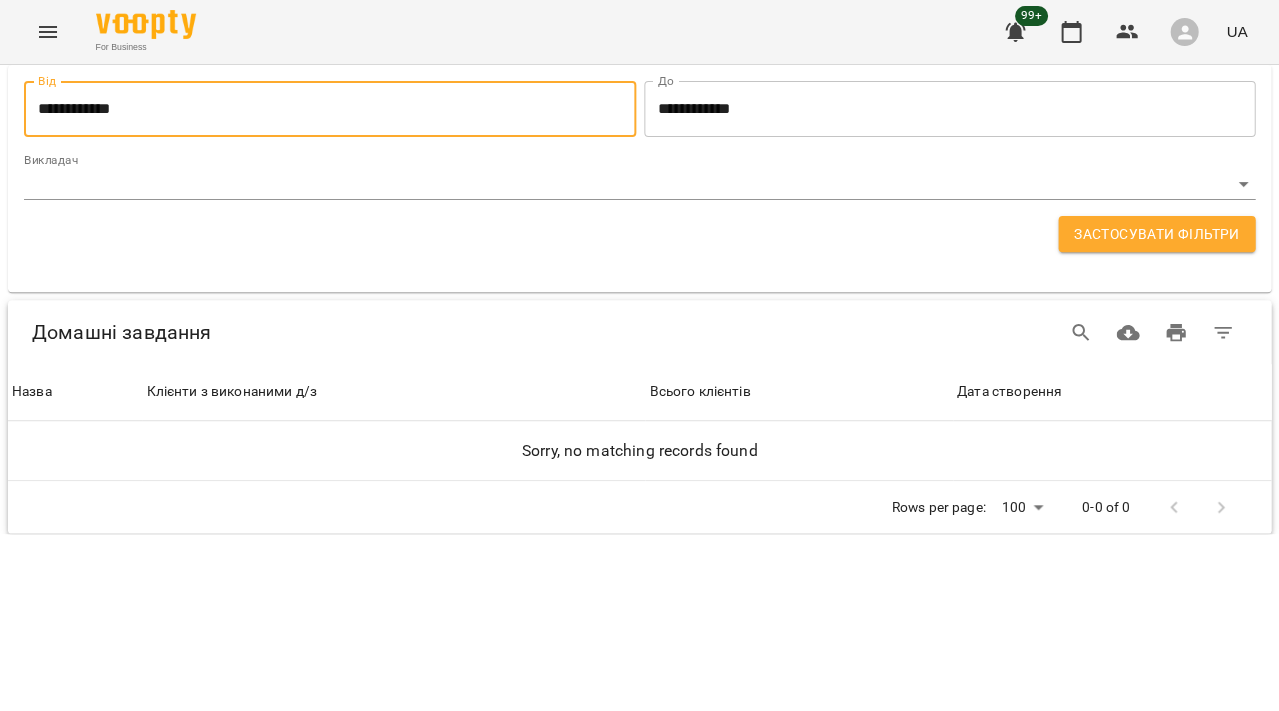 click on "Застосувати фільтри" at bounding box center (1156, 234) 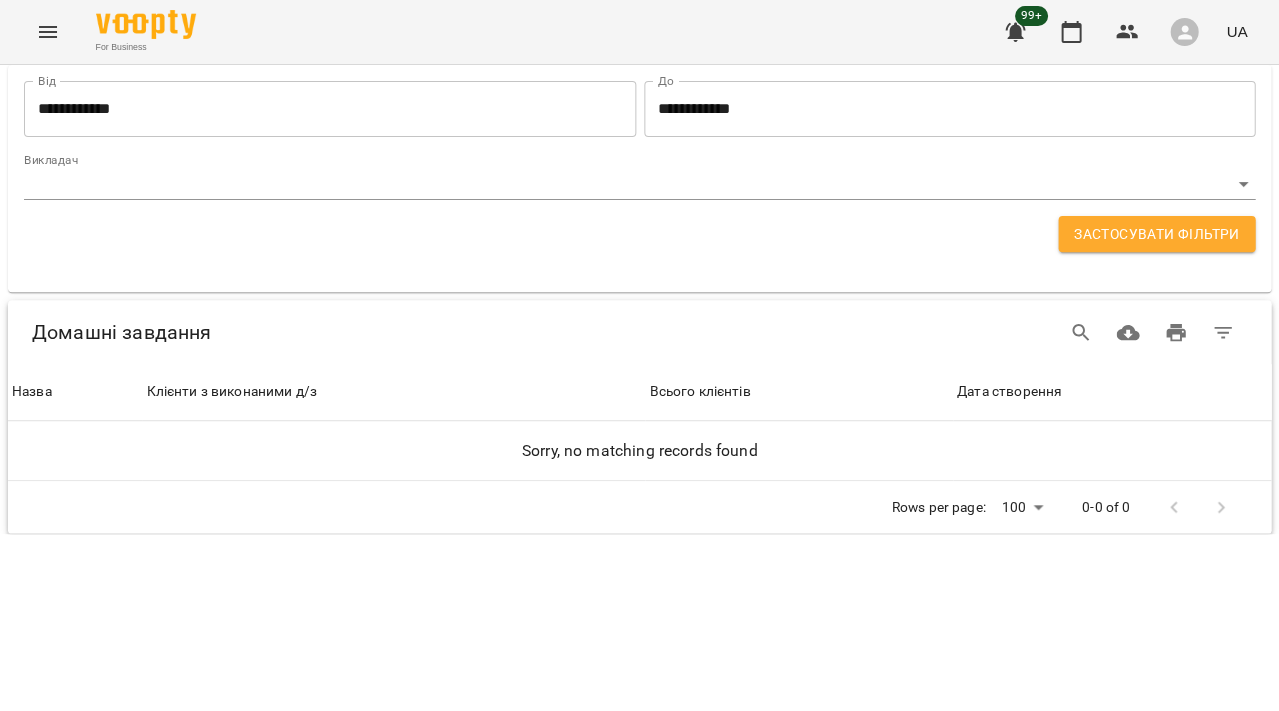 click 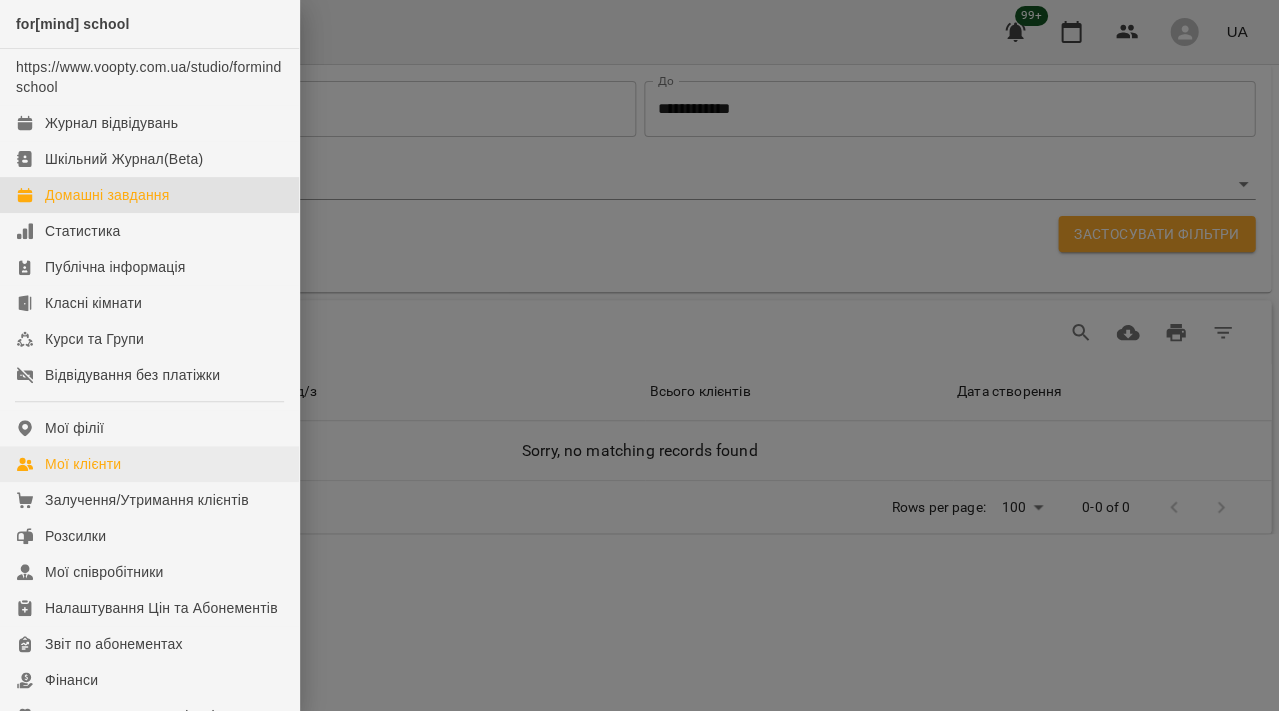click on "Мої клієнти" at bounding box center (83, 464) 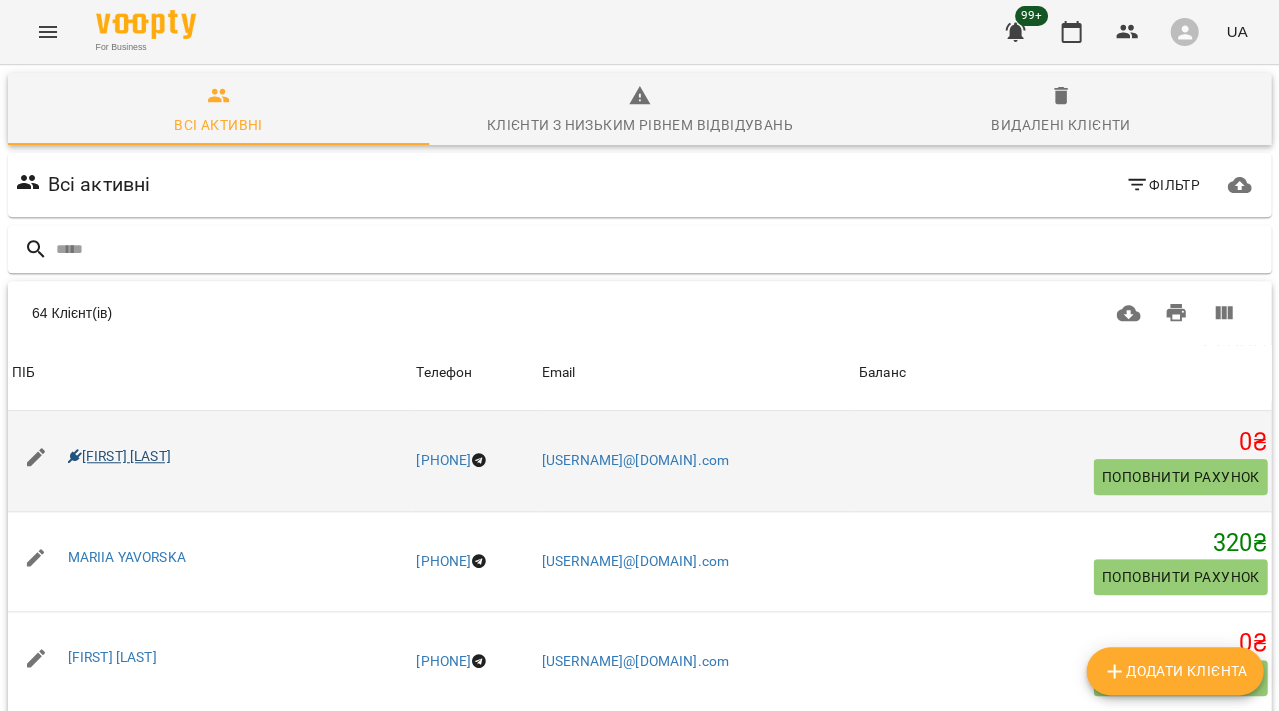 scroll, scrollTop: 93, scrollLeft: 0, axis: vertical 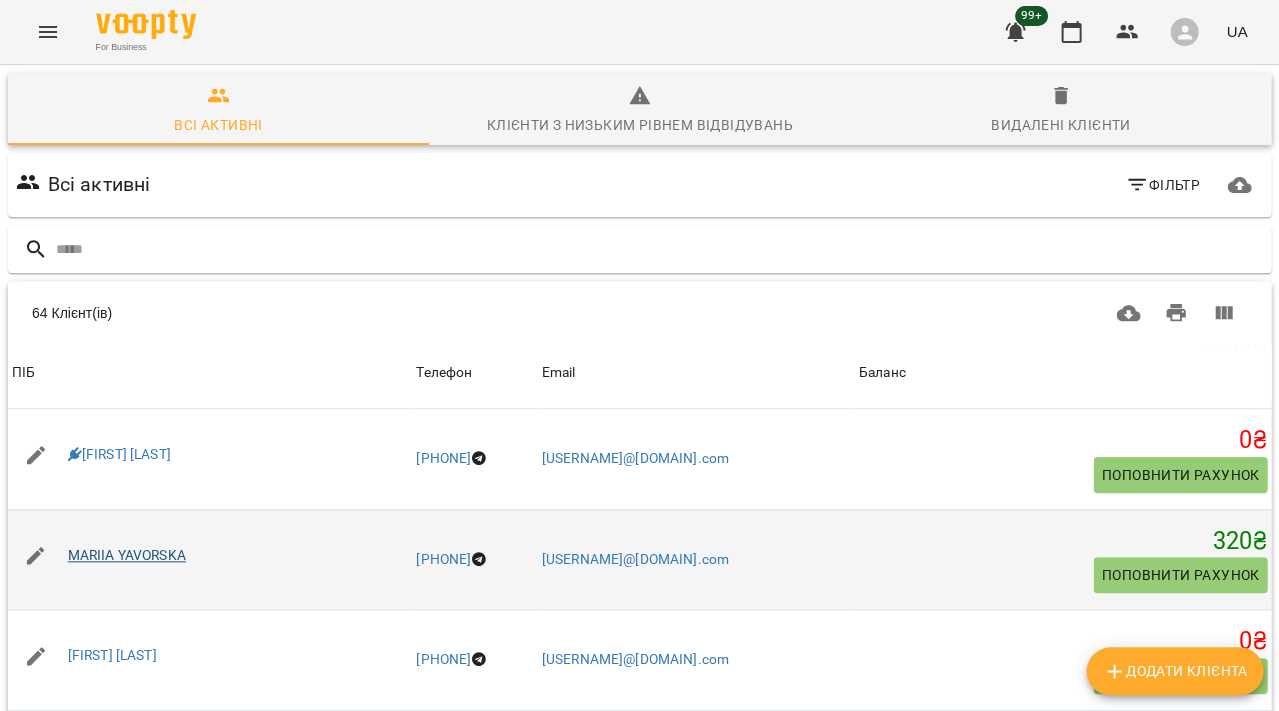 click on "MARIIA YAVORSKA" at bounding box center [127, 555] 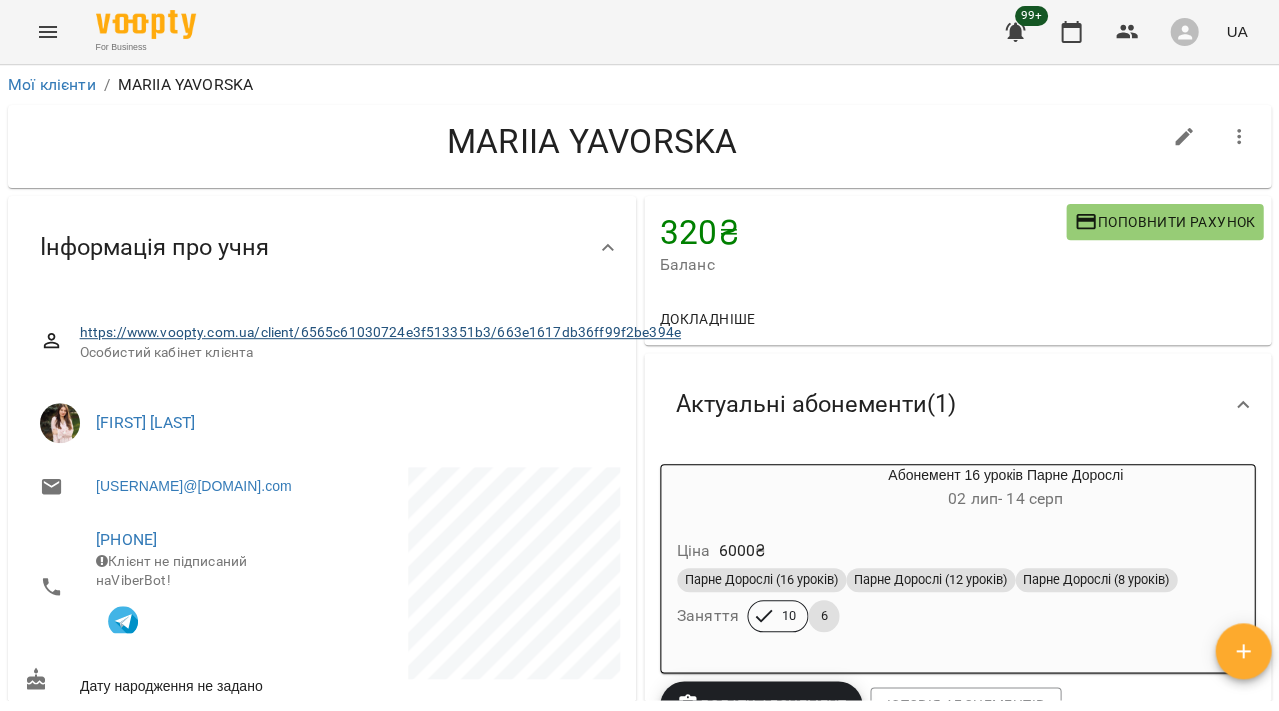 click on "https://www.voopty.com.ua/client/6565c61030724e3f513351b3/663e1617db36ff99f2be394e" at bounding box center [380, 332] 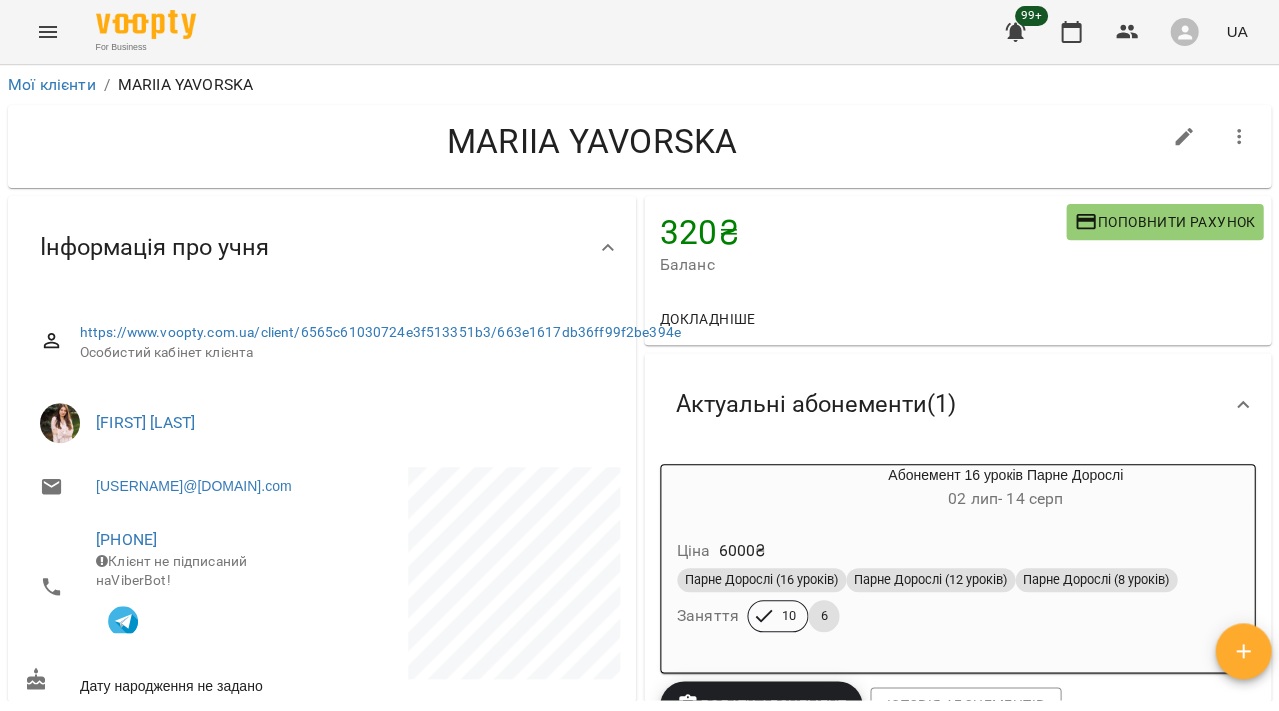 click 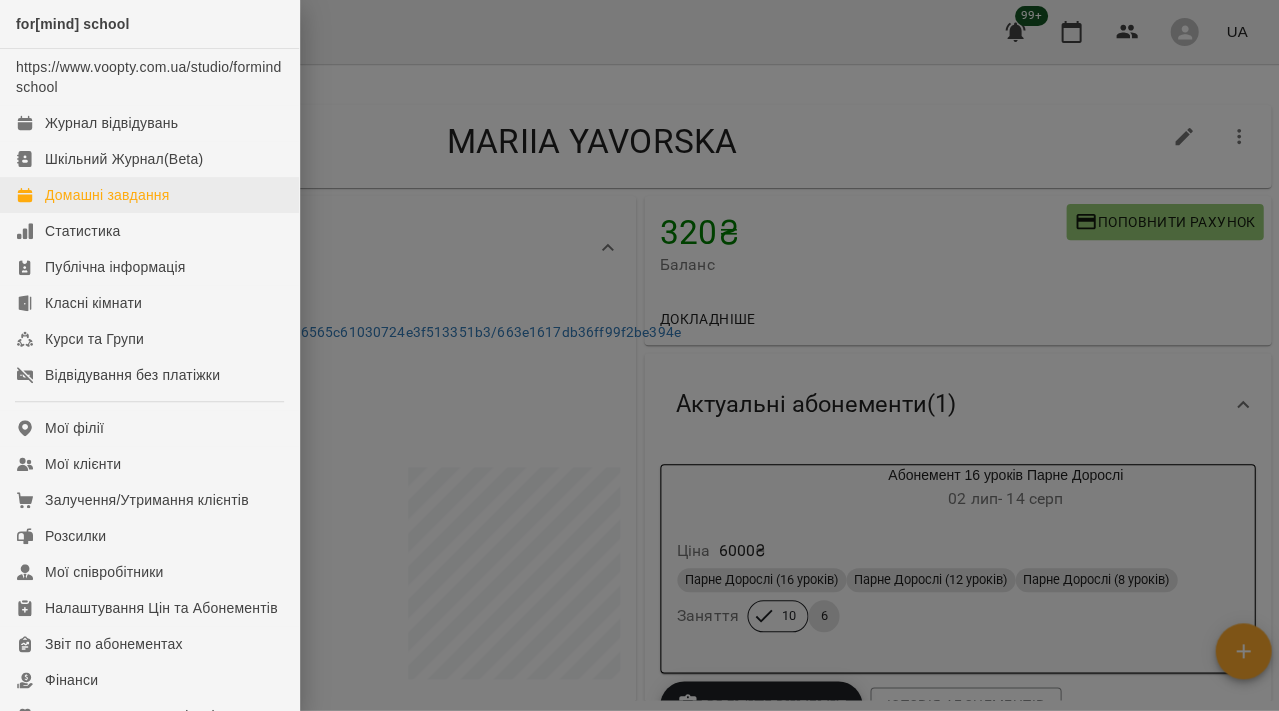 click on "Домашні завдання" at bounding box center [107, 195] 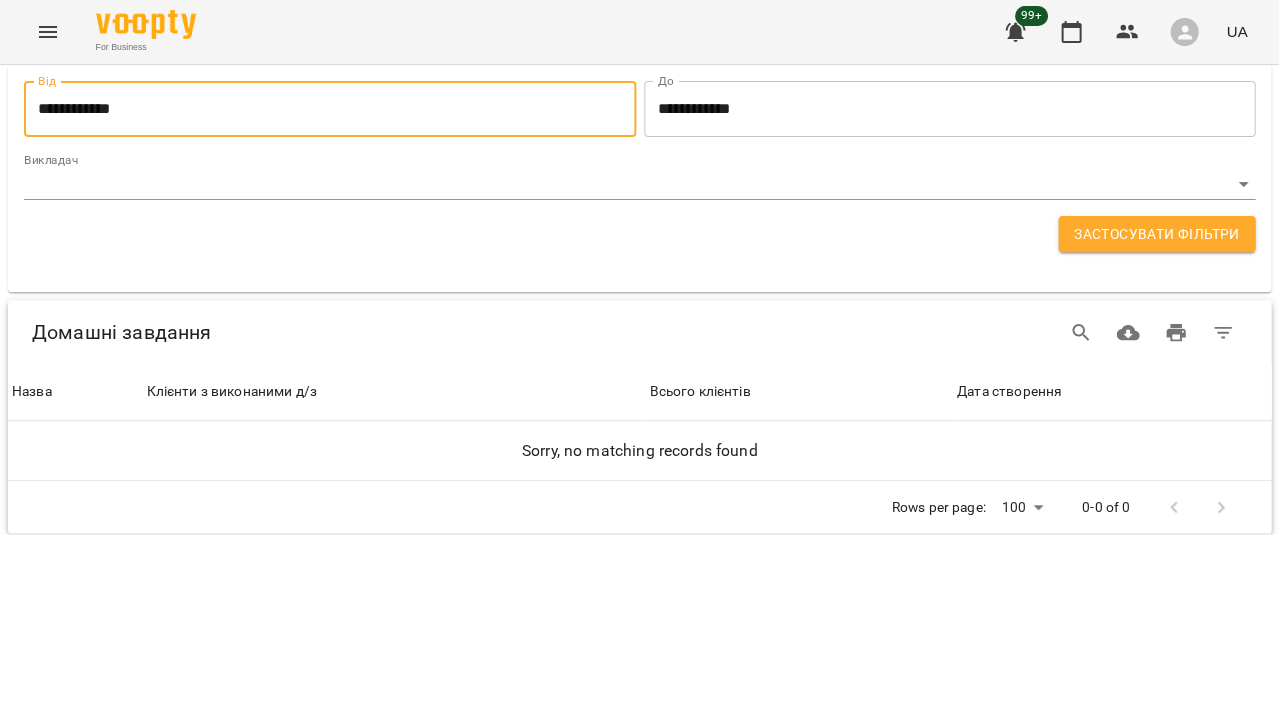 click on "**********" at bounding box center (330, 109) 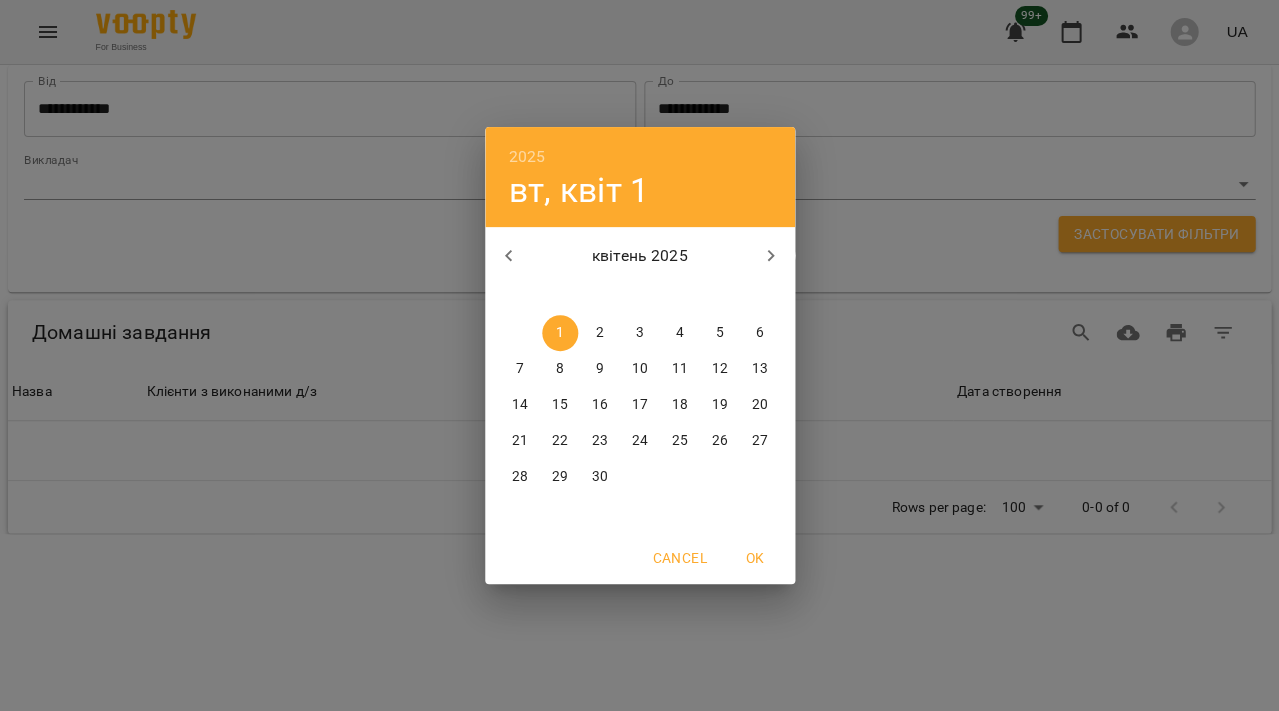 click 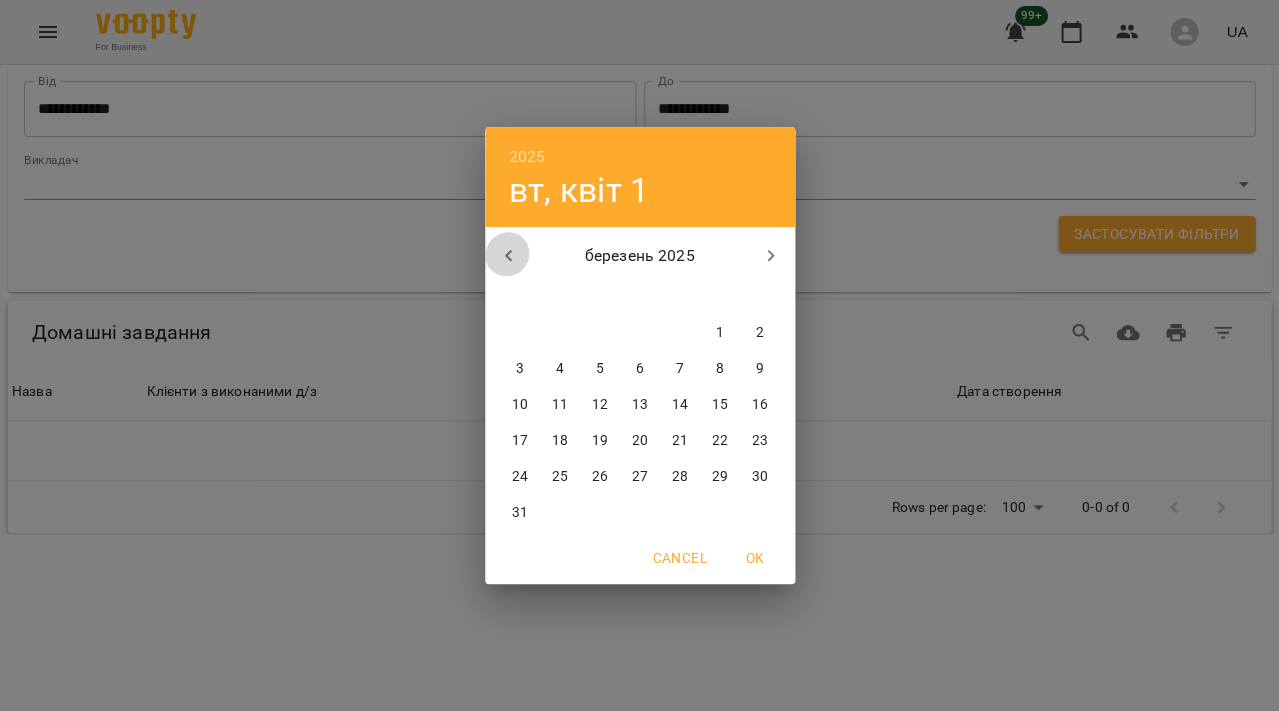 click 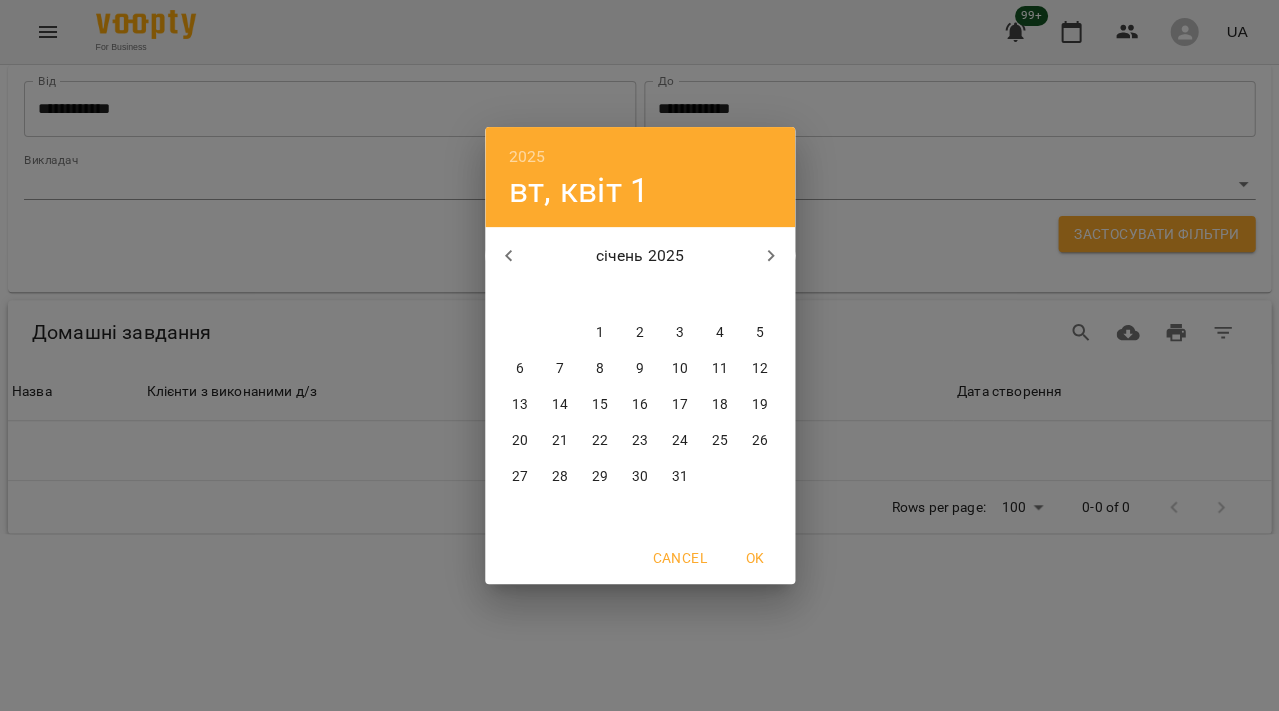 click on "1" at bounding box center (599, 333) 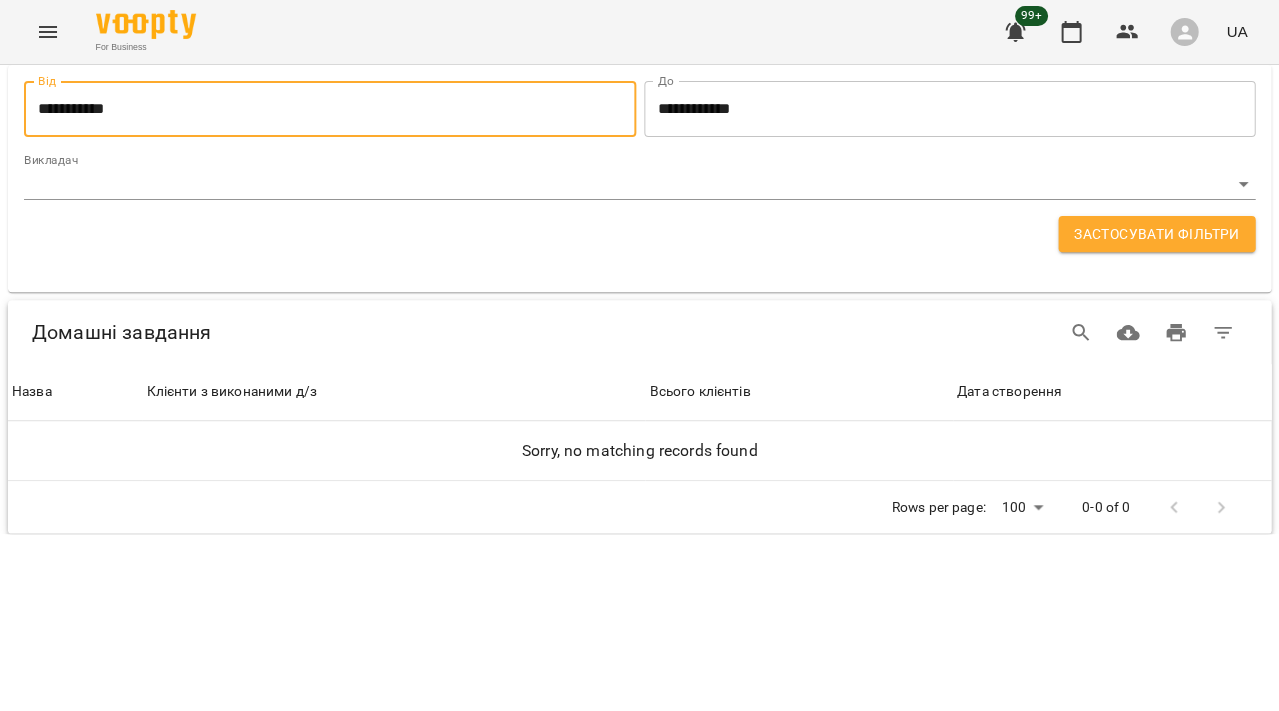 click on "Застосувати фільтри" at bounding box center (1156, 234) 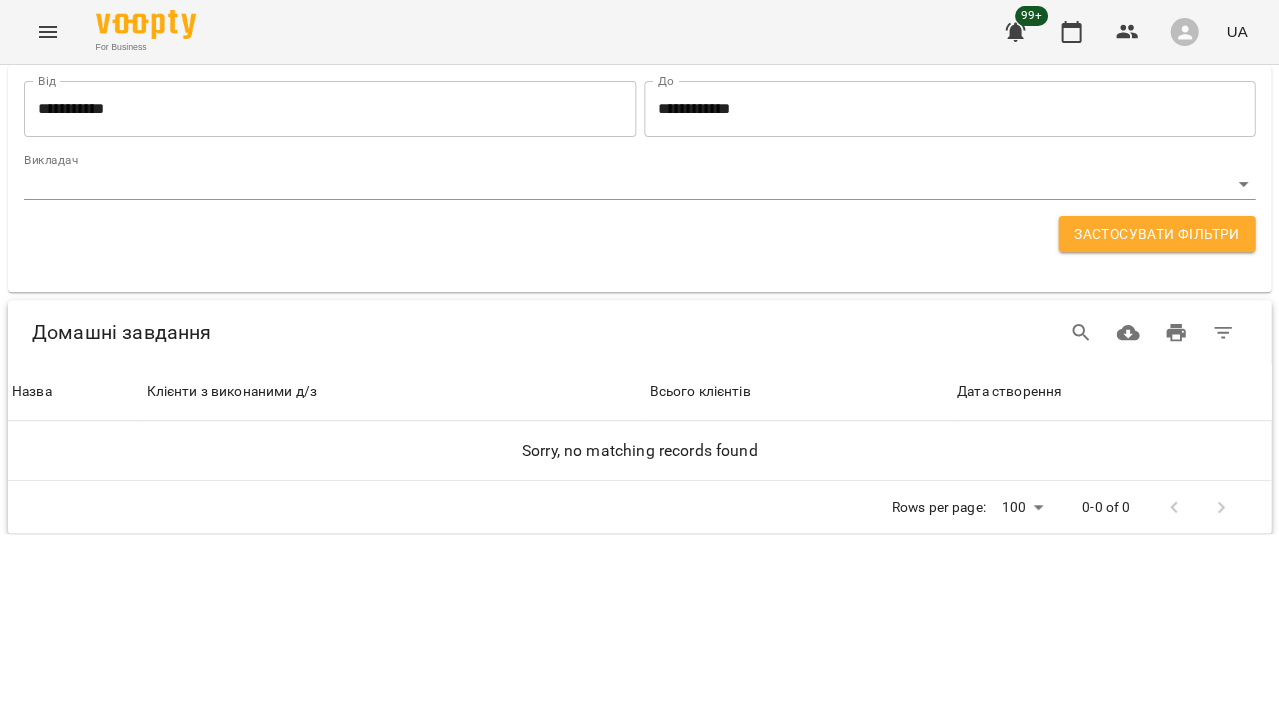 click on "Застосувати фільтри" at bounding box center [1156, 234] 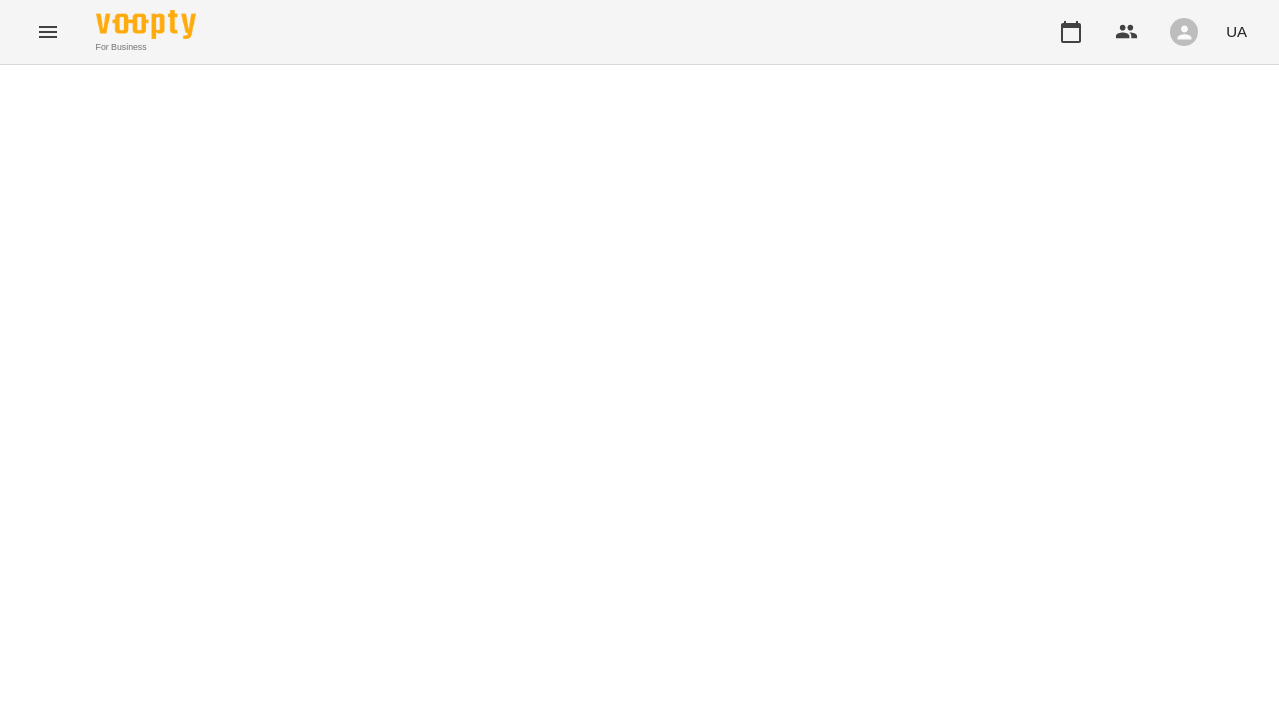 scroll, scrollTop: 0, scrollLeft: 0, axis: both 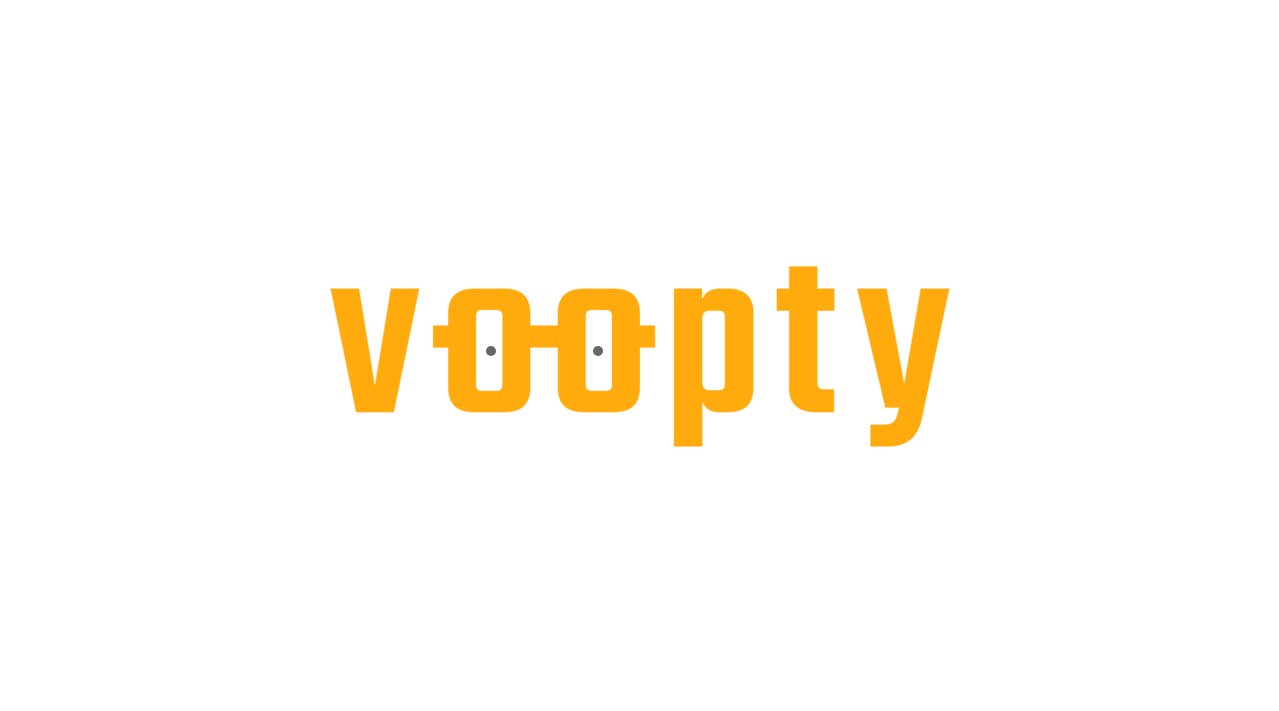 click at bounding box center [639, 0] 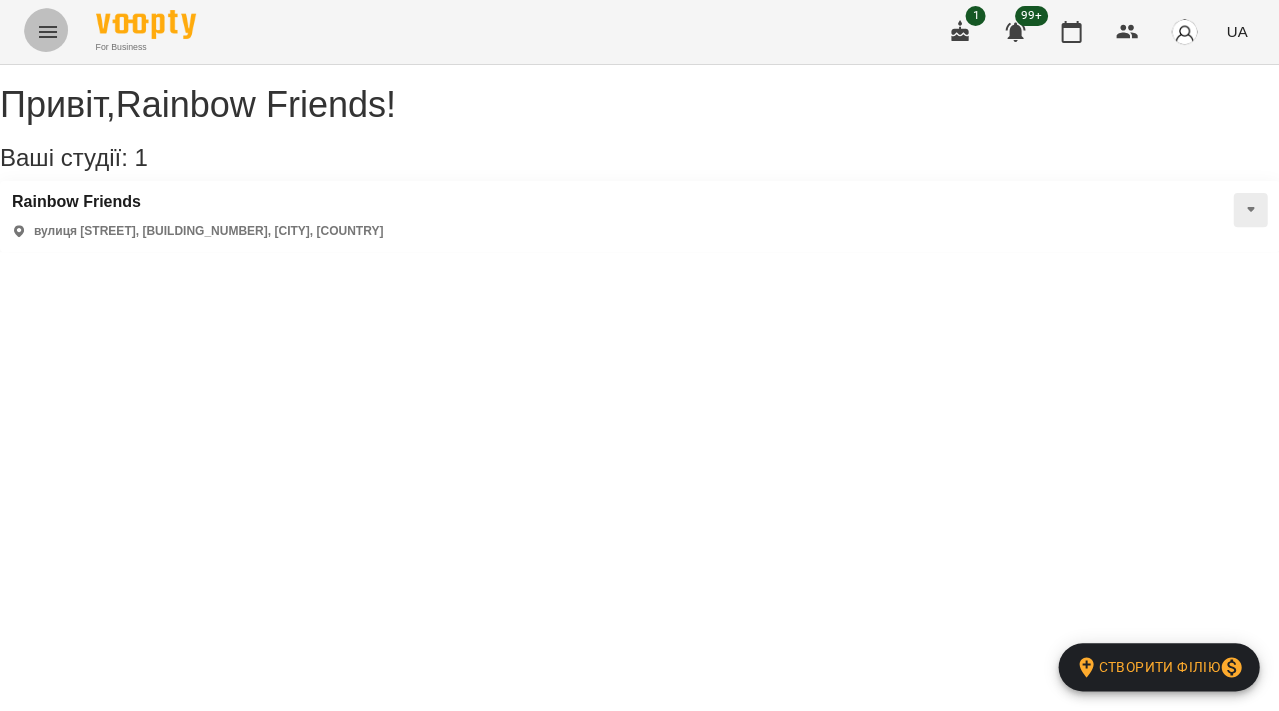 click 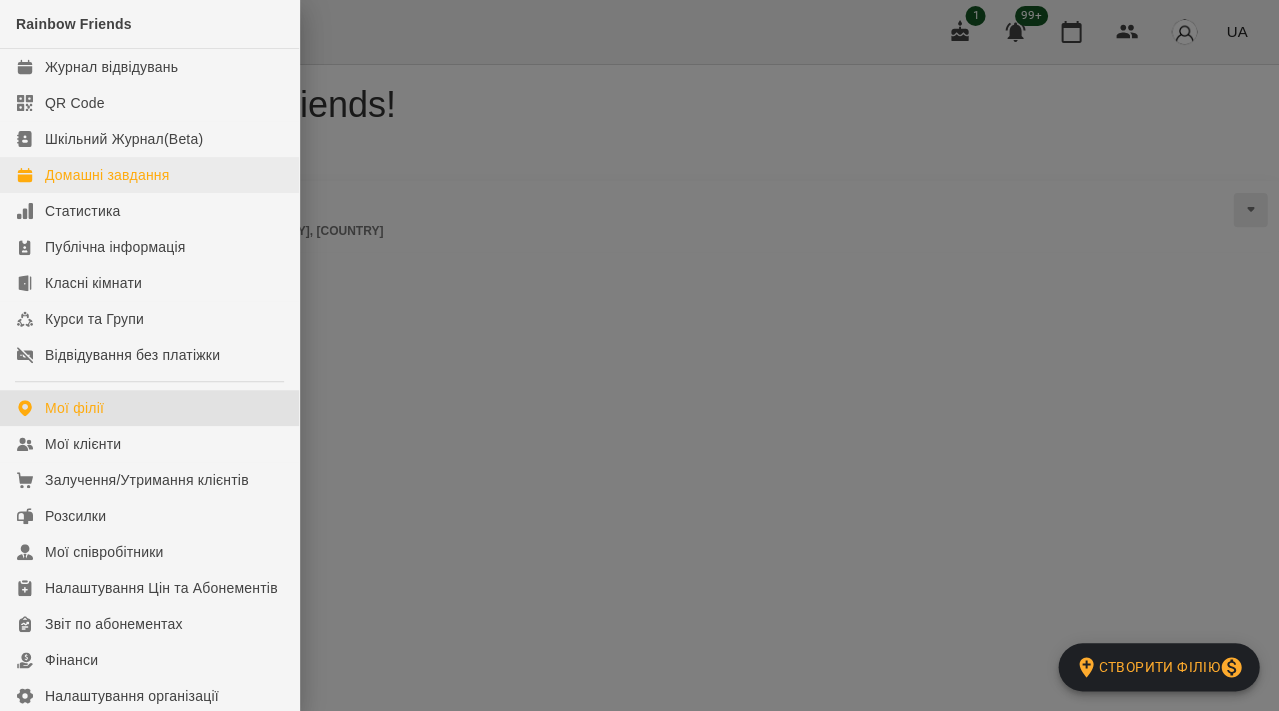 click on "Домашні завдання" at bounding box center (107, 175) 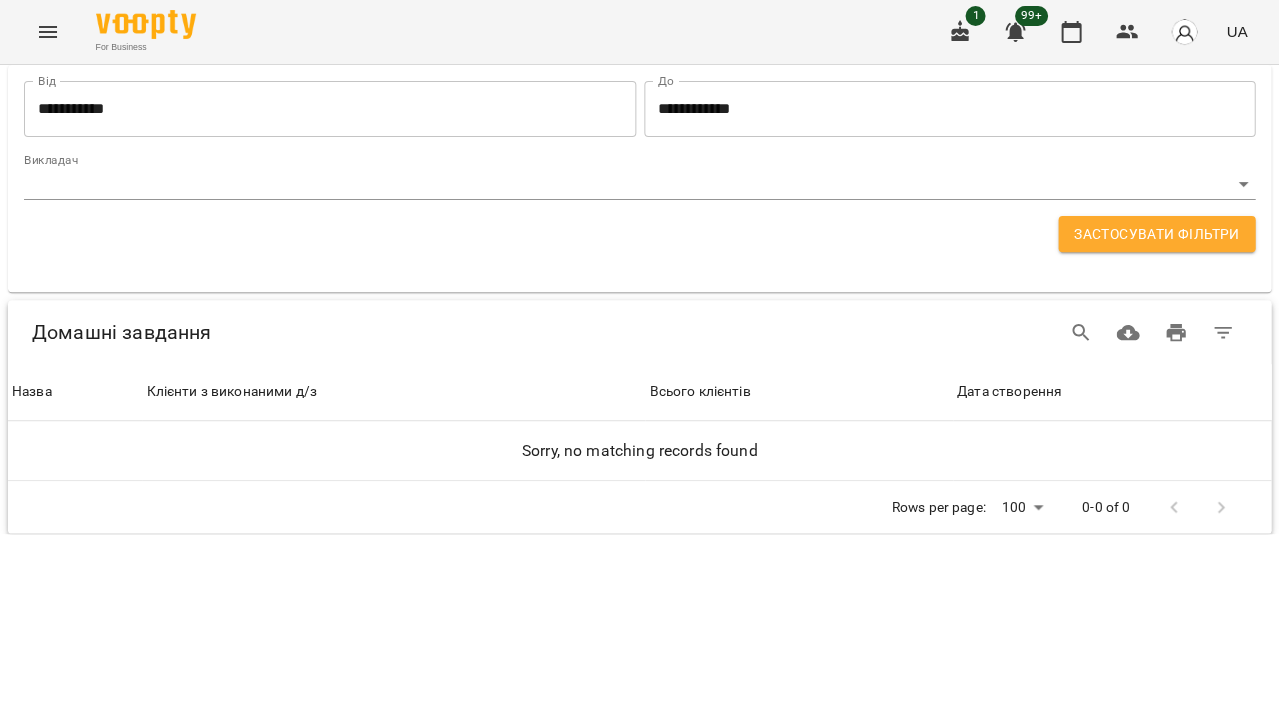 click on "**********" at bounding box center (330, 109) 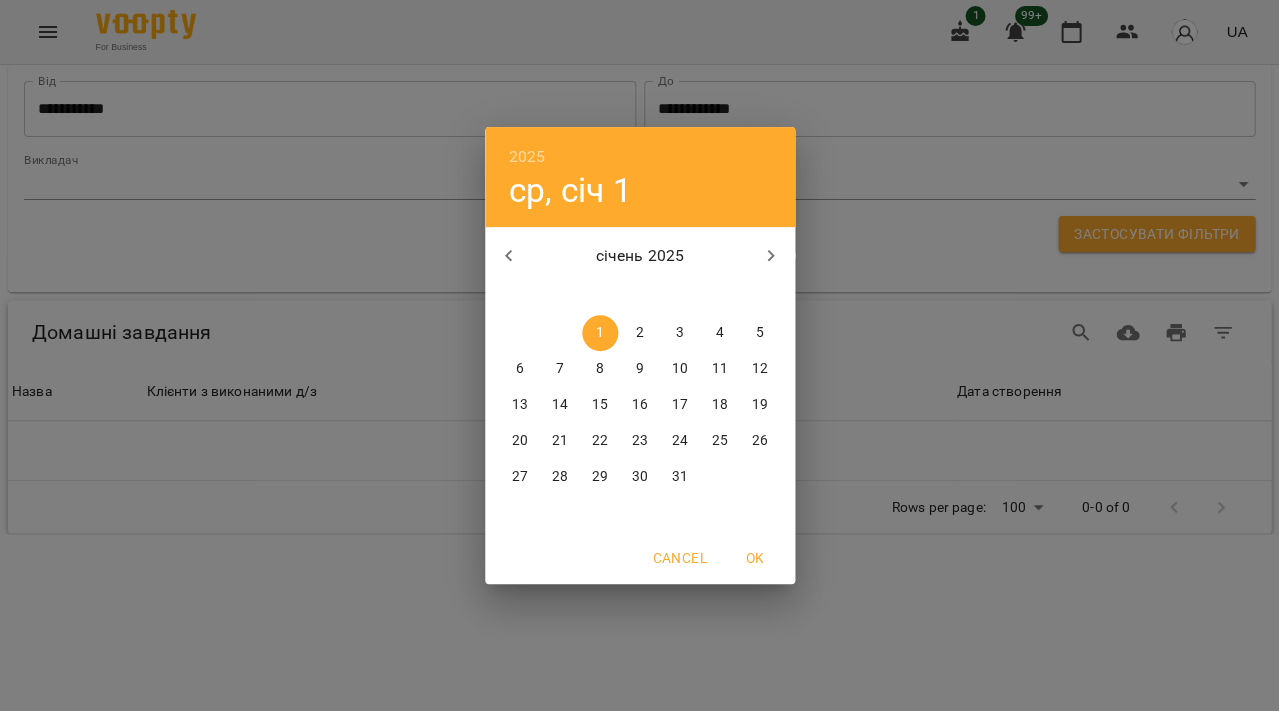 click 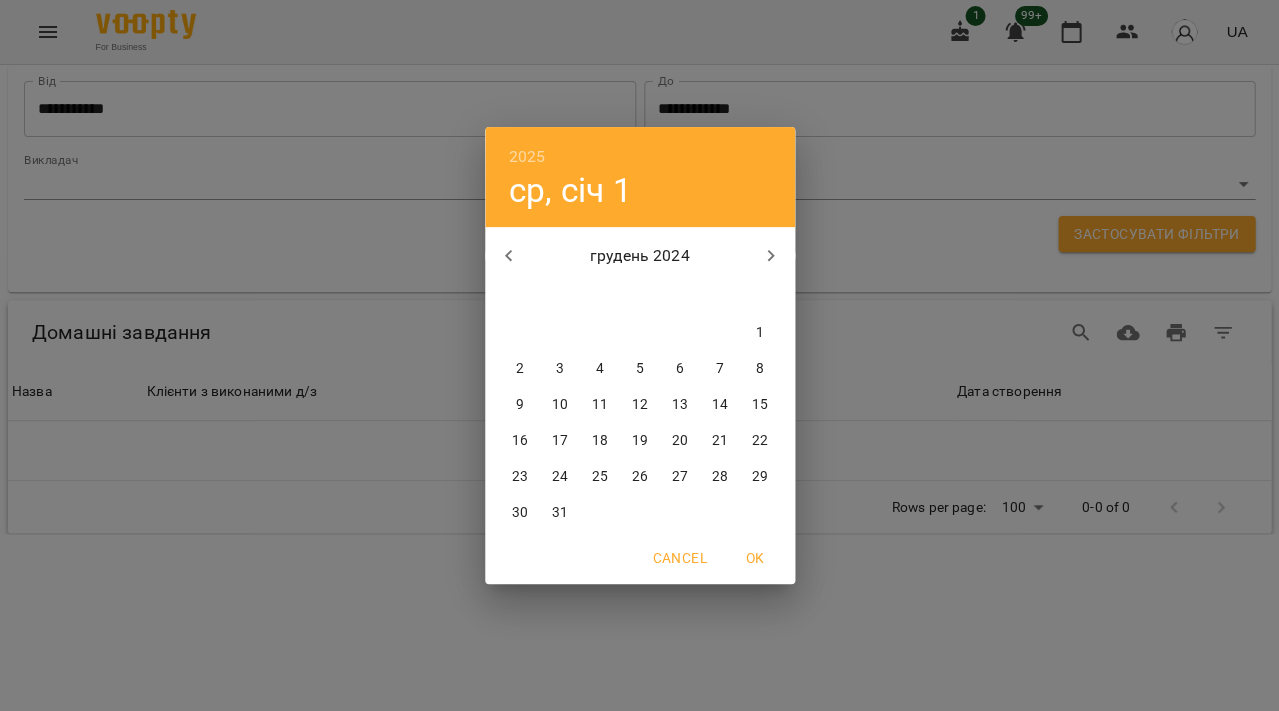 click on "2" at bounding box center [520, 369] 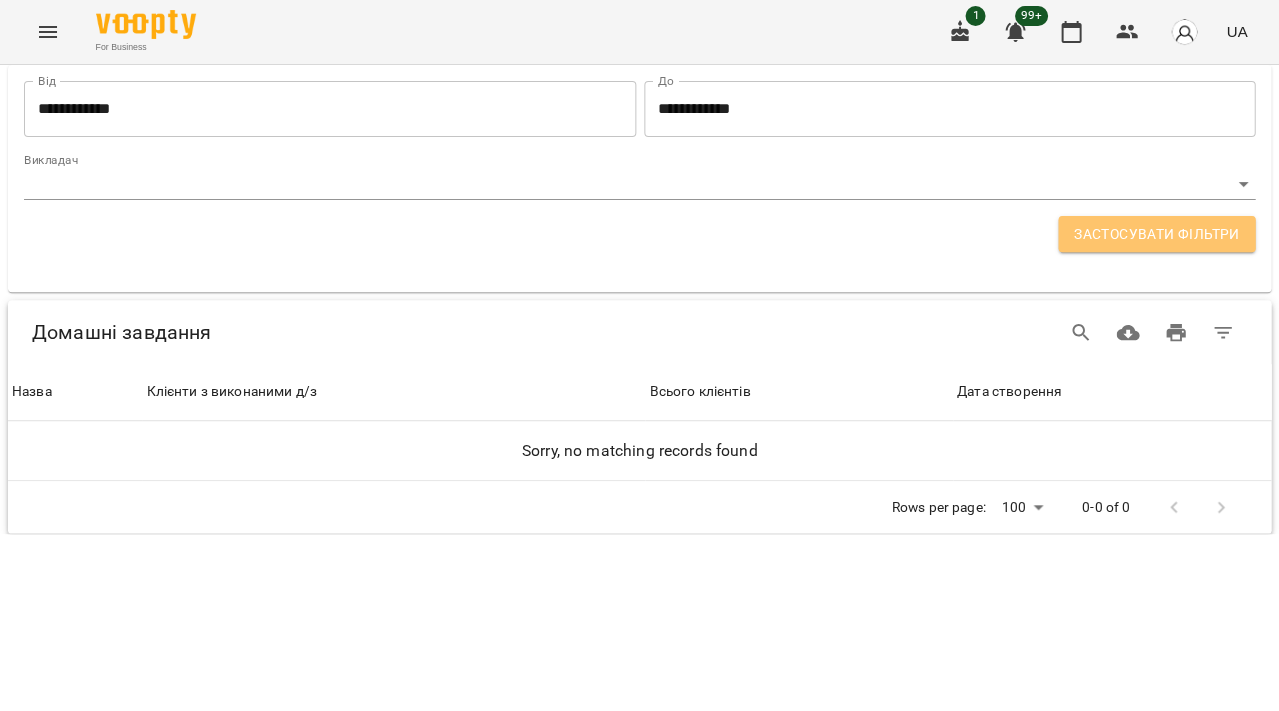 click on "Застосувати фільтри" at bounding box center (1156, 234) 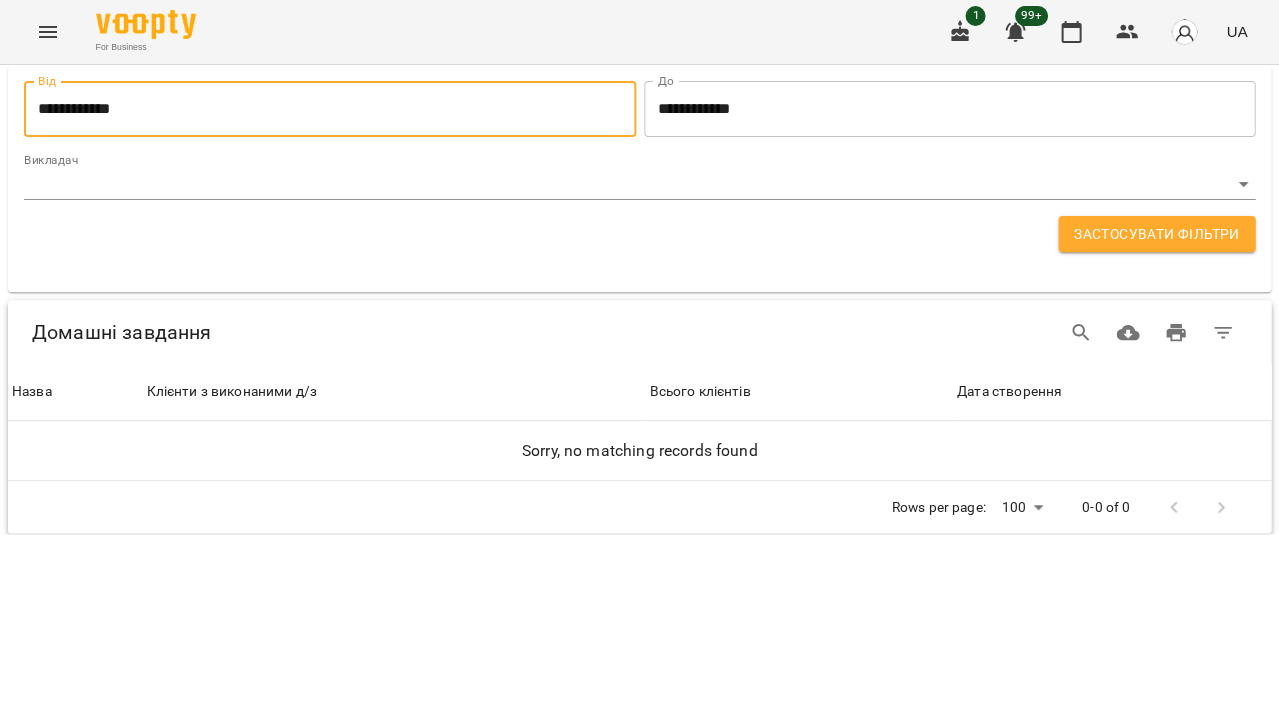 click on "**********" at bounding box center (330, 109) 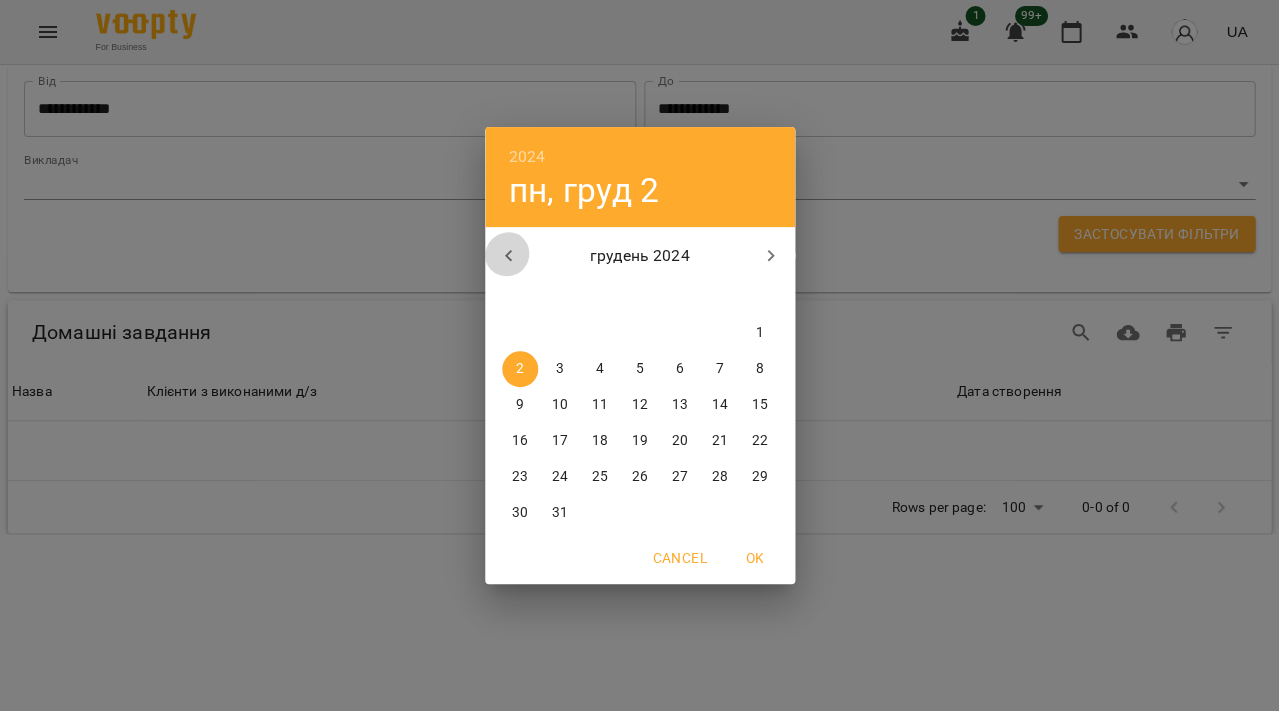 click 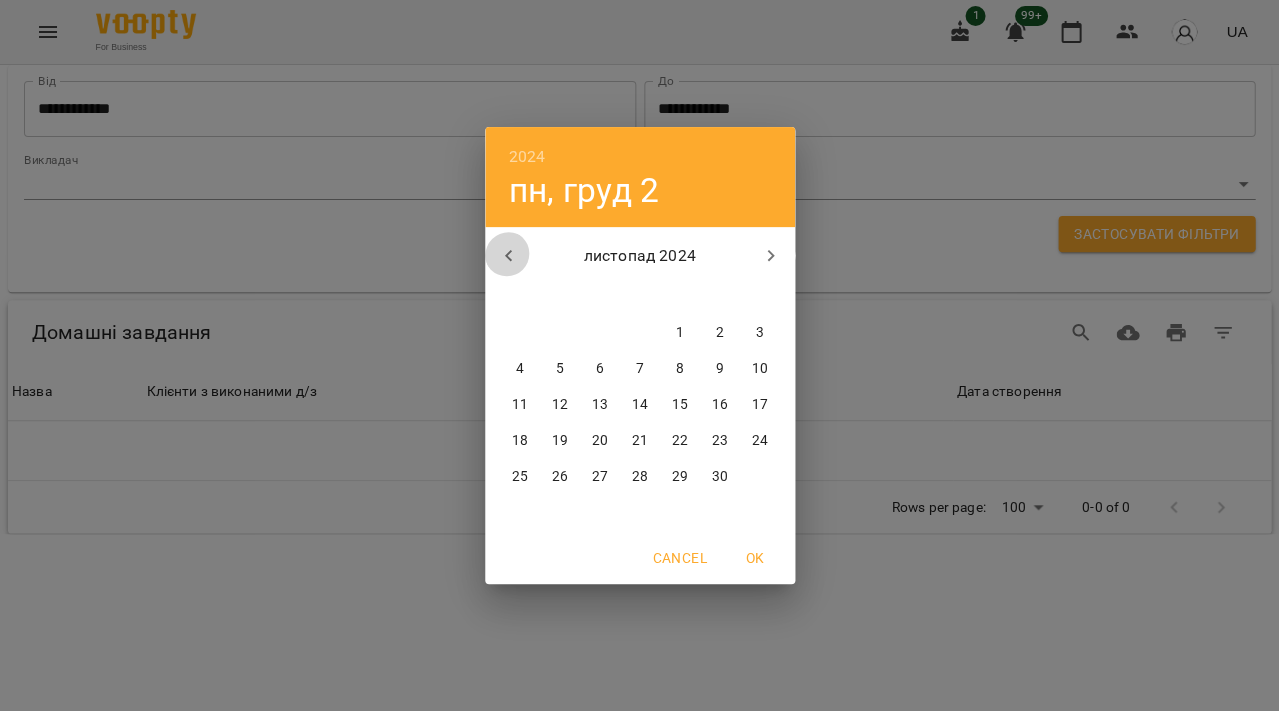 click 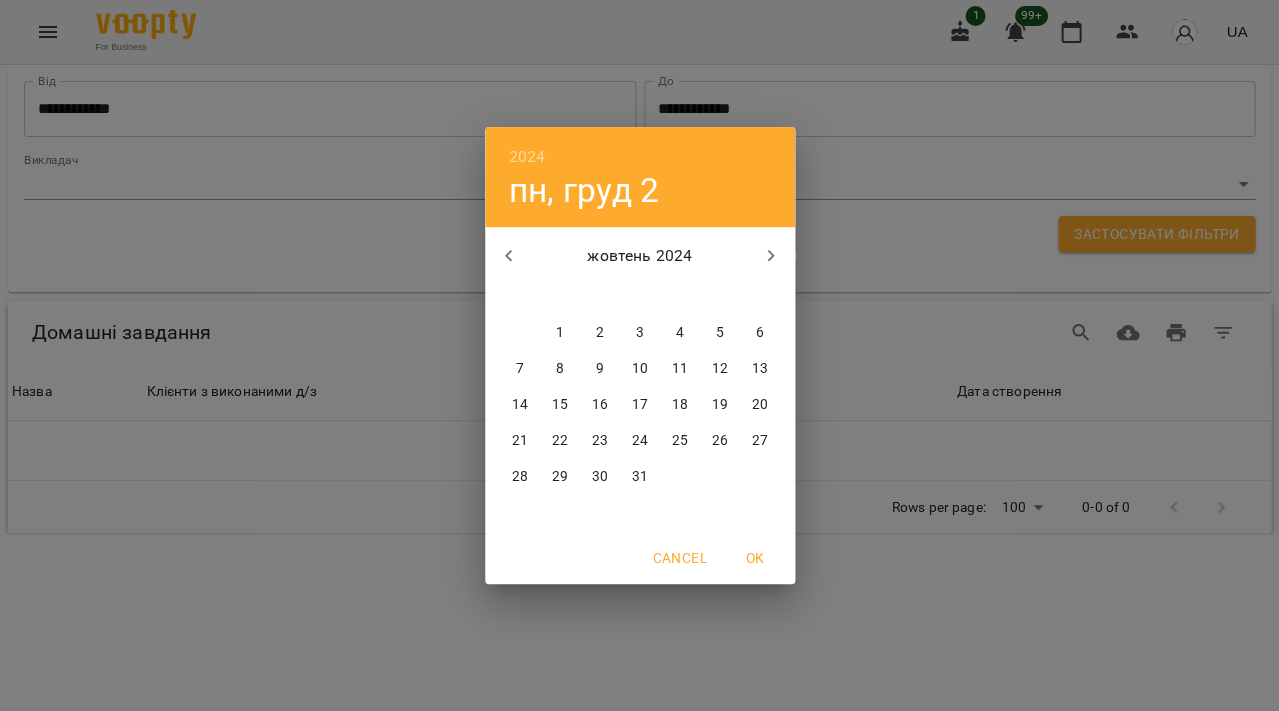click 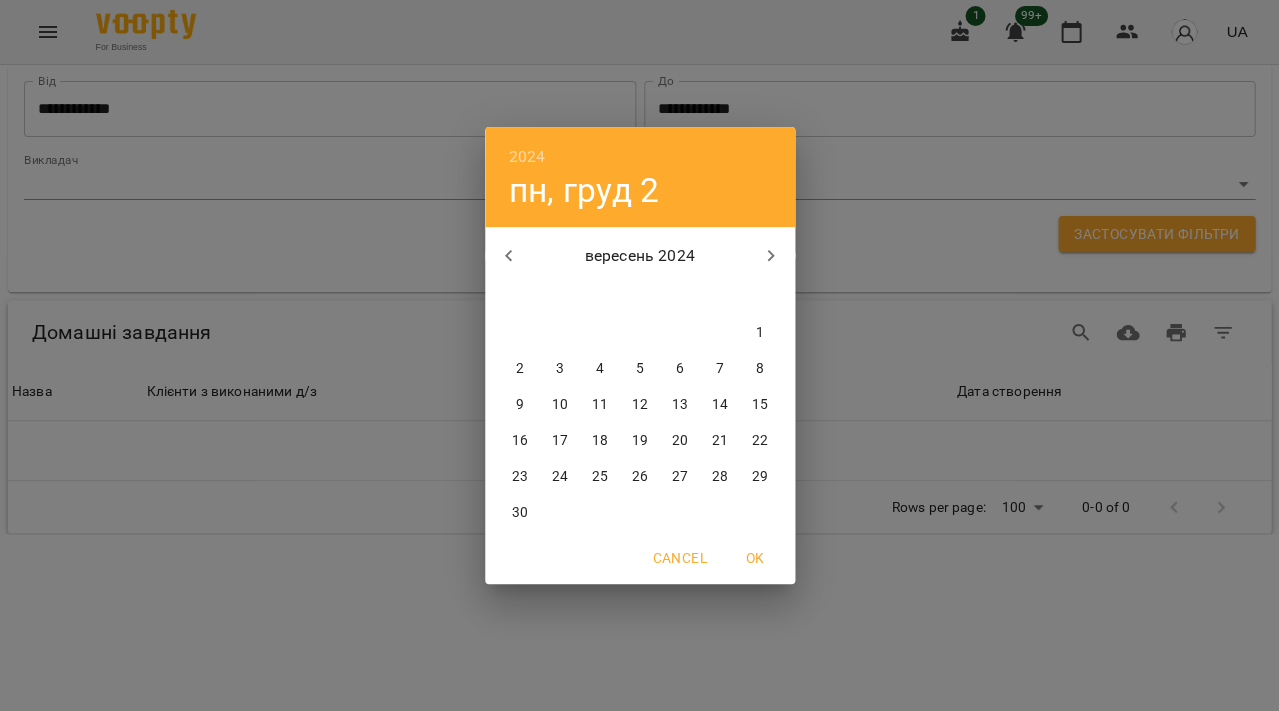 click on "1" at bounding box center [759, 333] 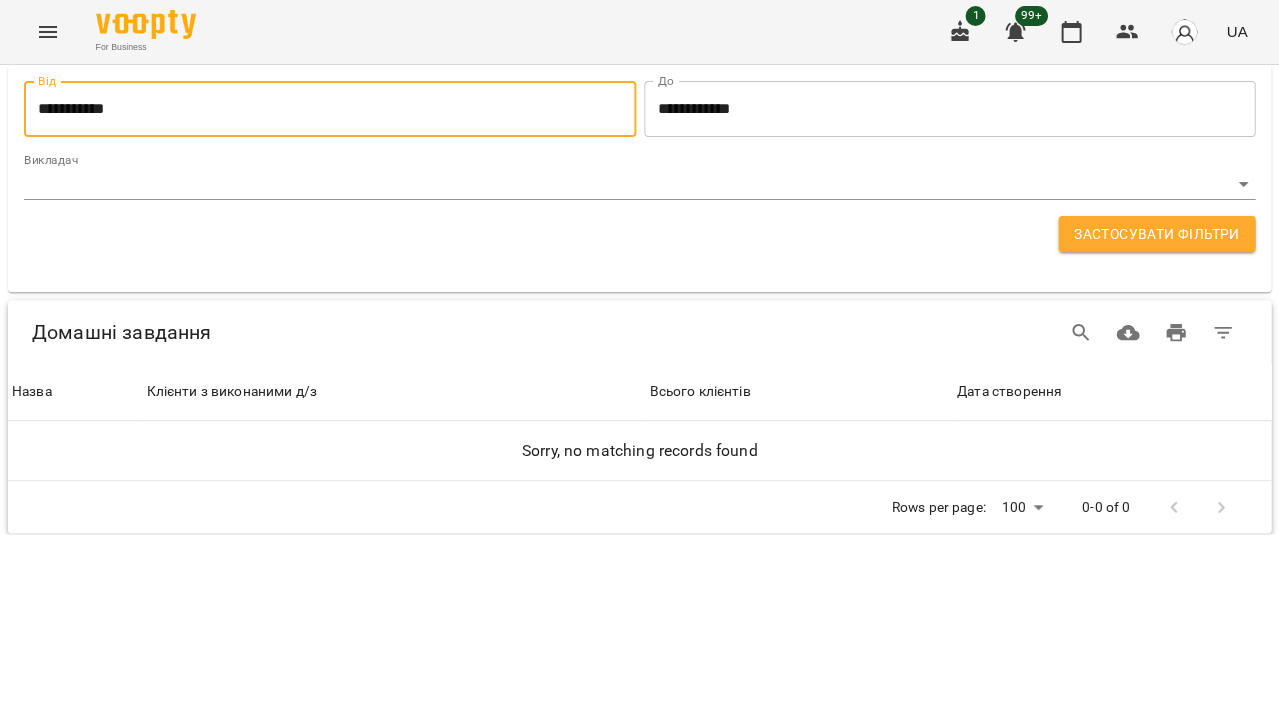 click on "Застосувати фільтри" at bounding box center [1156, 234] 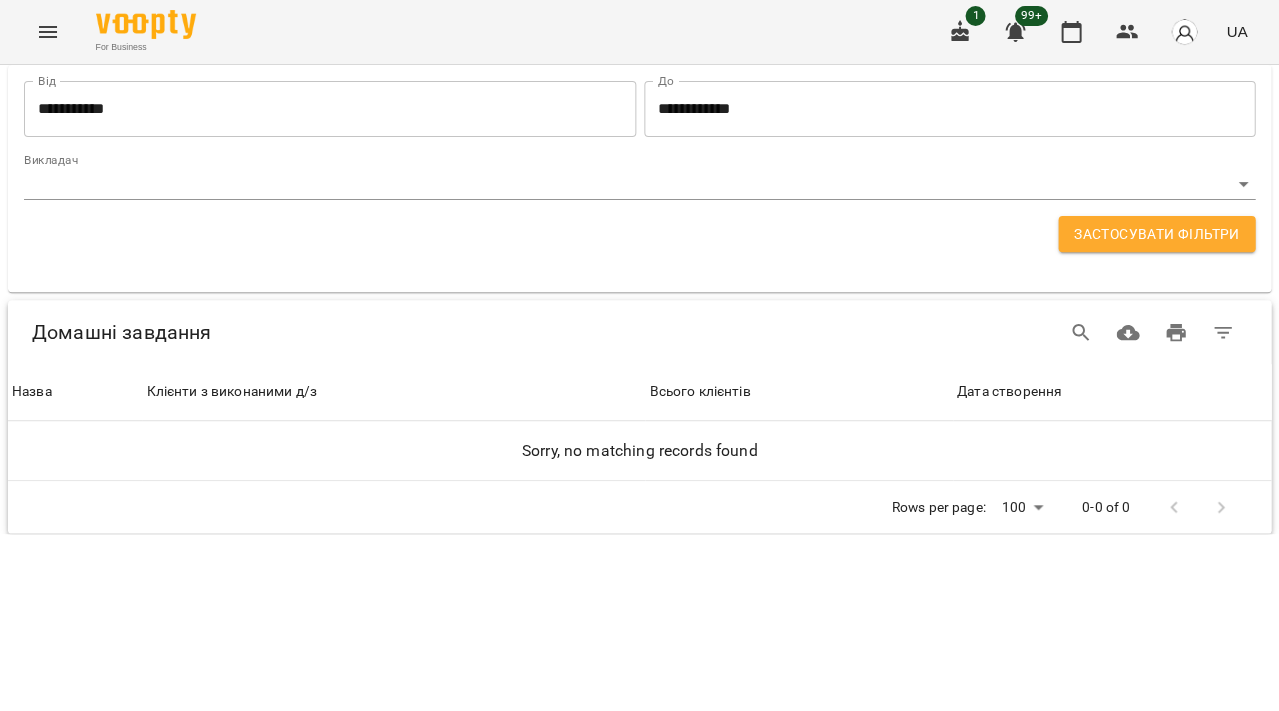 click on "**********" at bounding box center [639, 267] 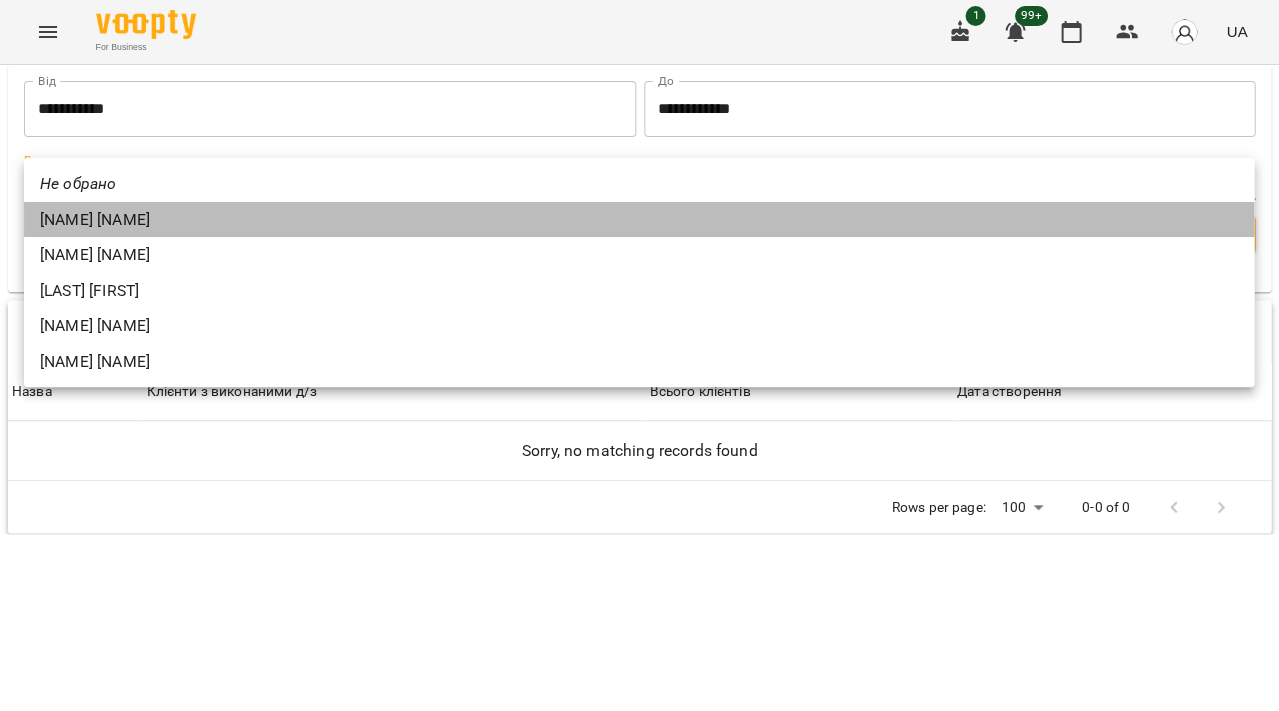 click on "[NAME] [NAME]" at bounding box center [639, 220] 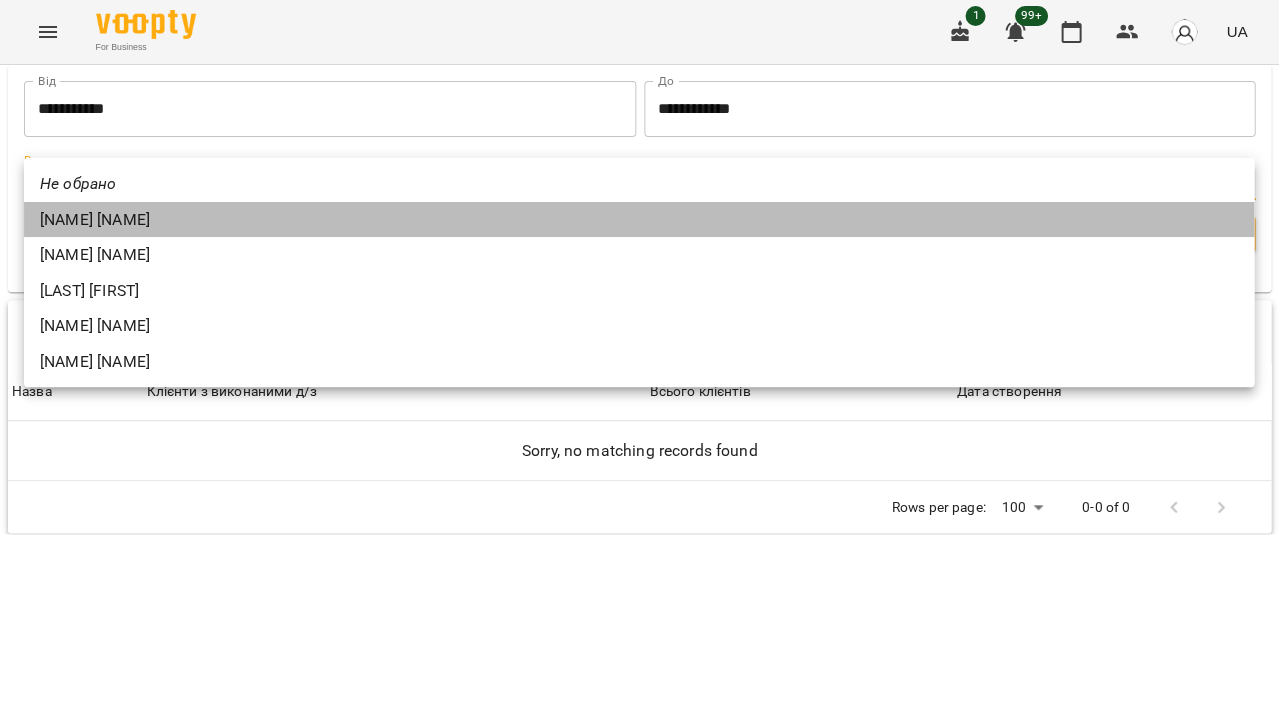 type on "**********" 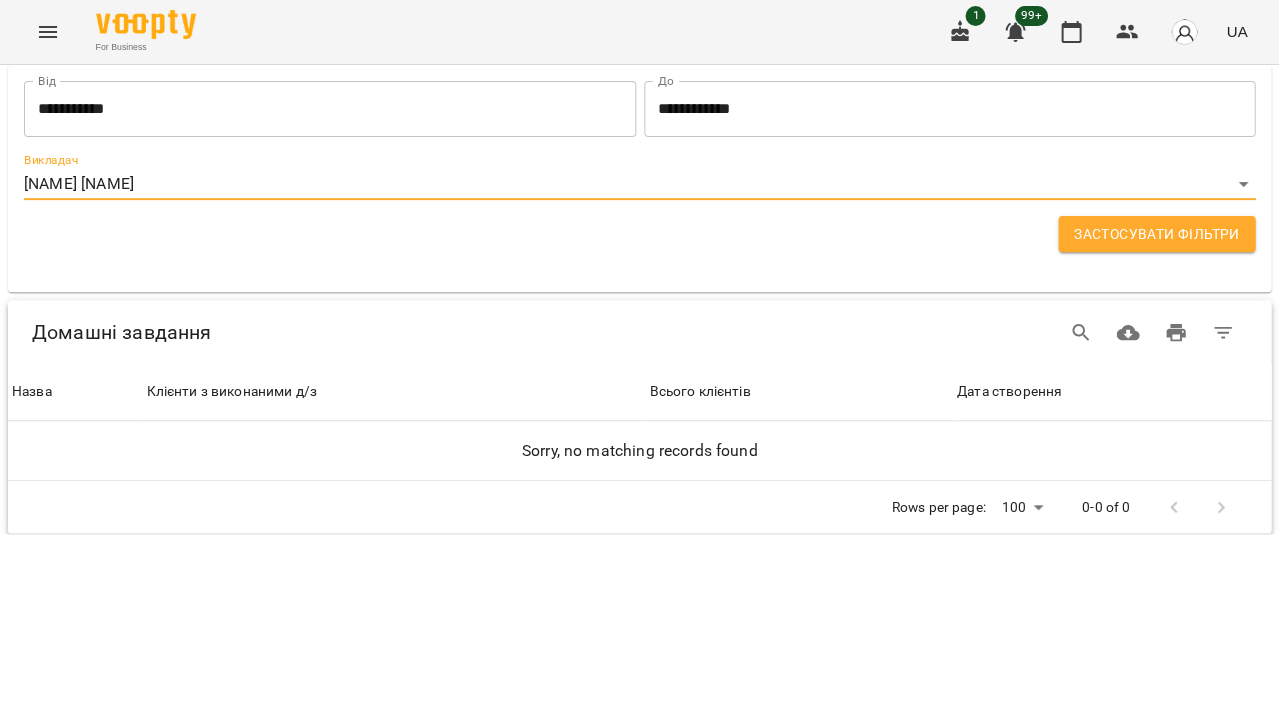 click on "Застосувати фільтри" at bounding box center [1156, 234] 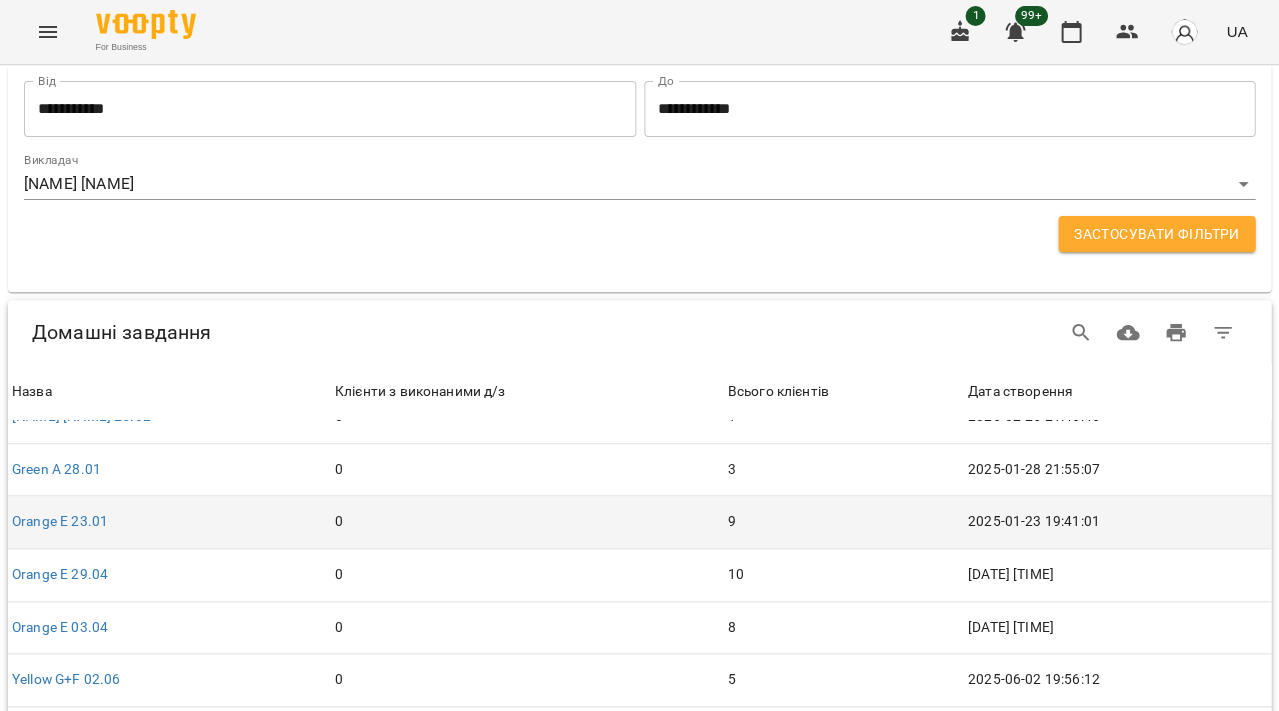 scroll, scrollTop: 50, scrollLeft: 0, axis: vertical 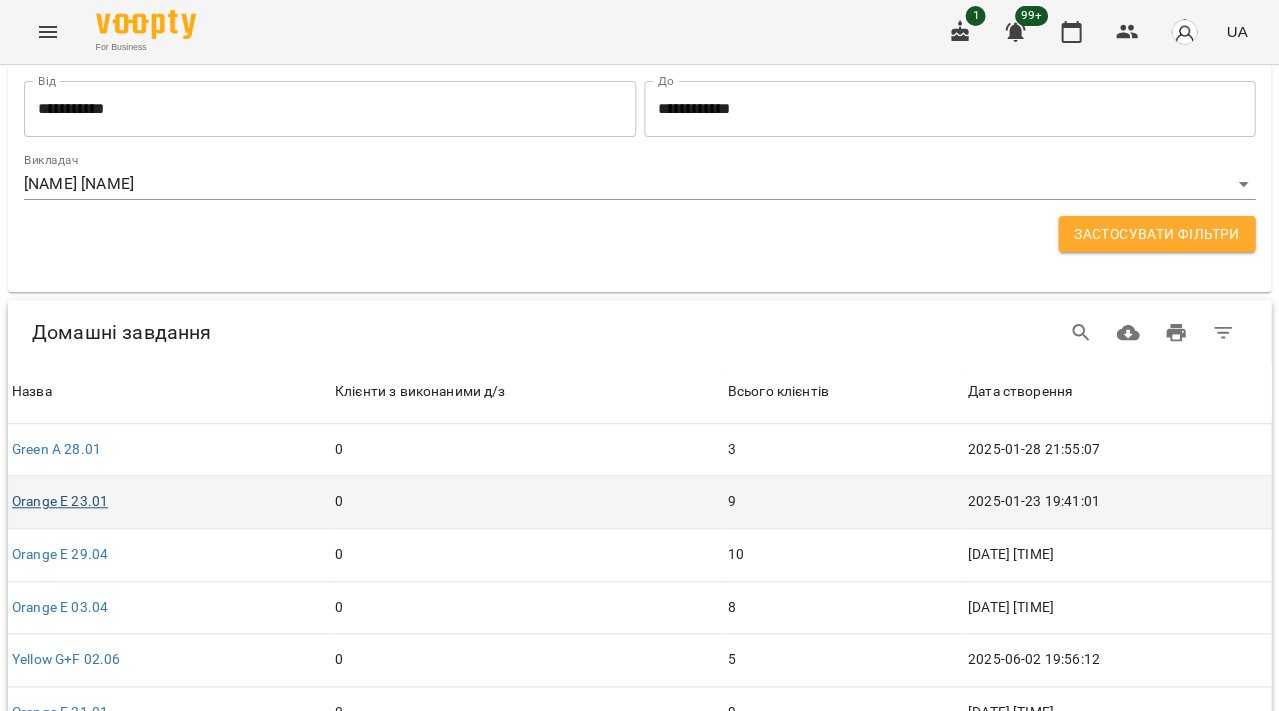 click on "Orange E 23.01" at bounding box center (60, 501) 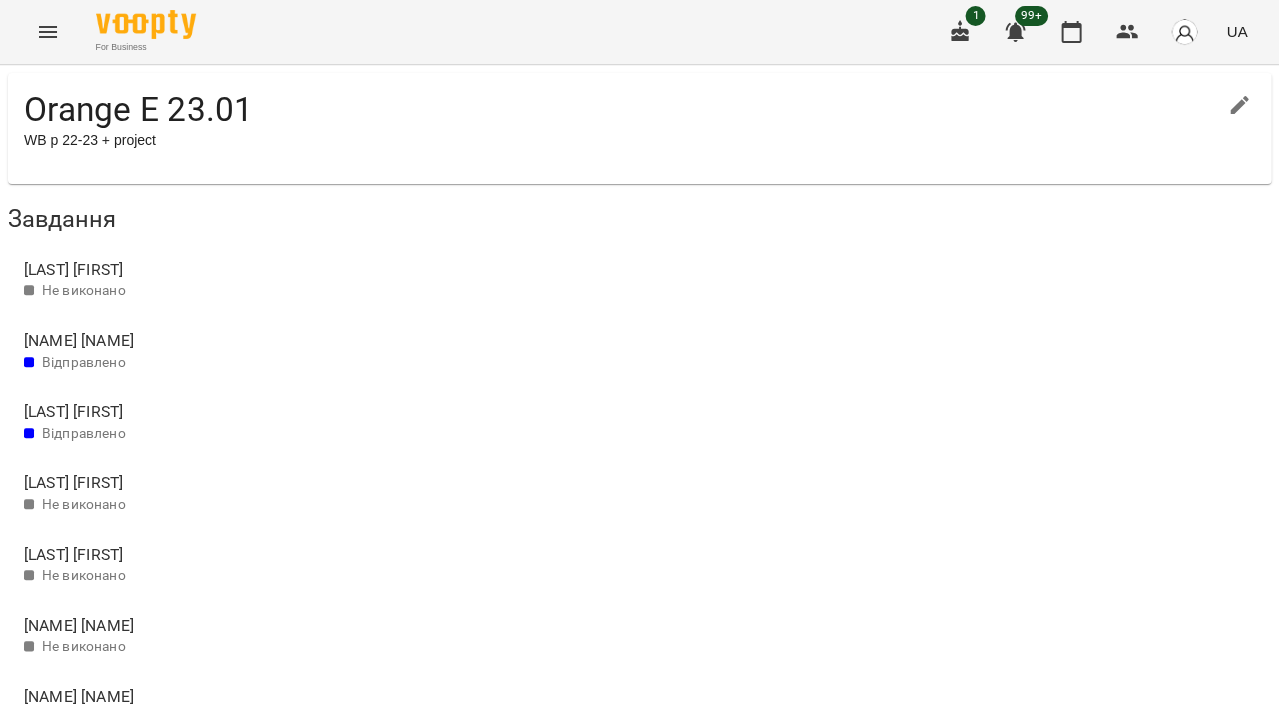 scroll, scrollTop: 0, scrollLeft: 0, axis: both 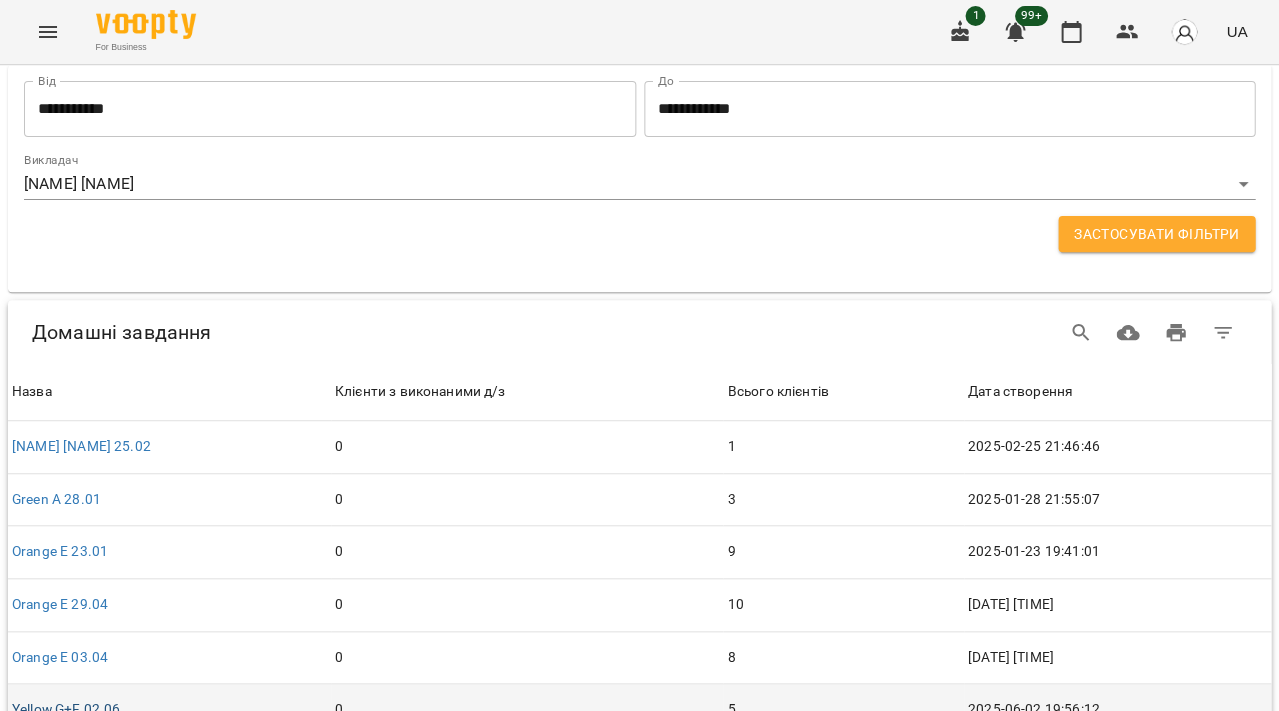 click on "Yellow G+F 02.06" at bounding box center (66, 709) 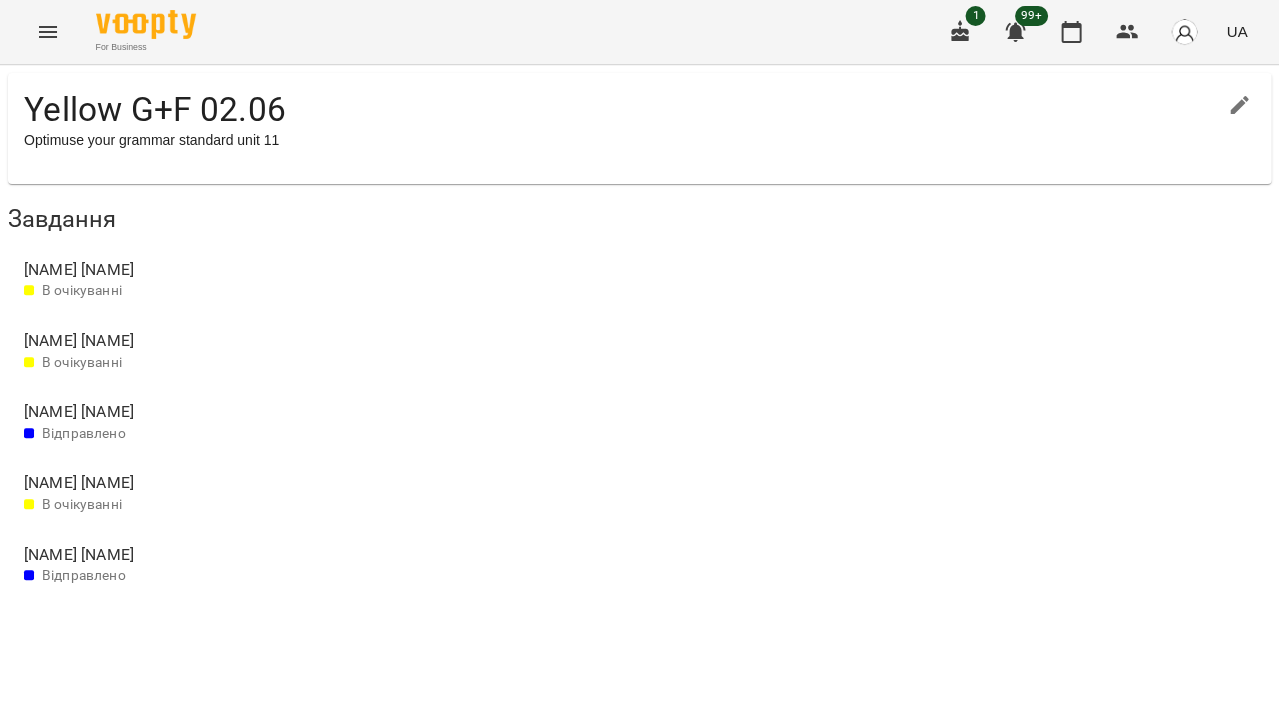 scroll, scrollTop: 0, scrollLeft: 0, axis: both 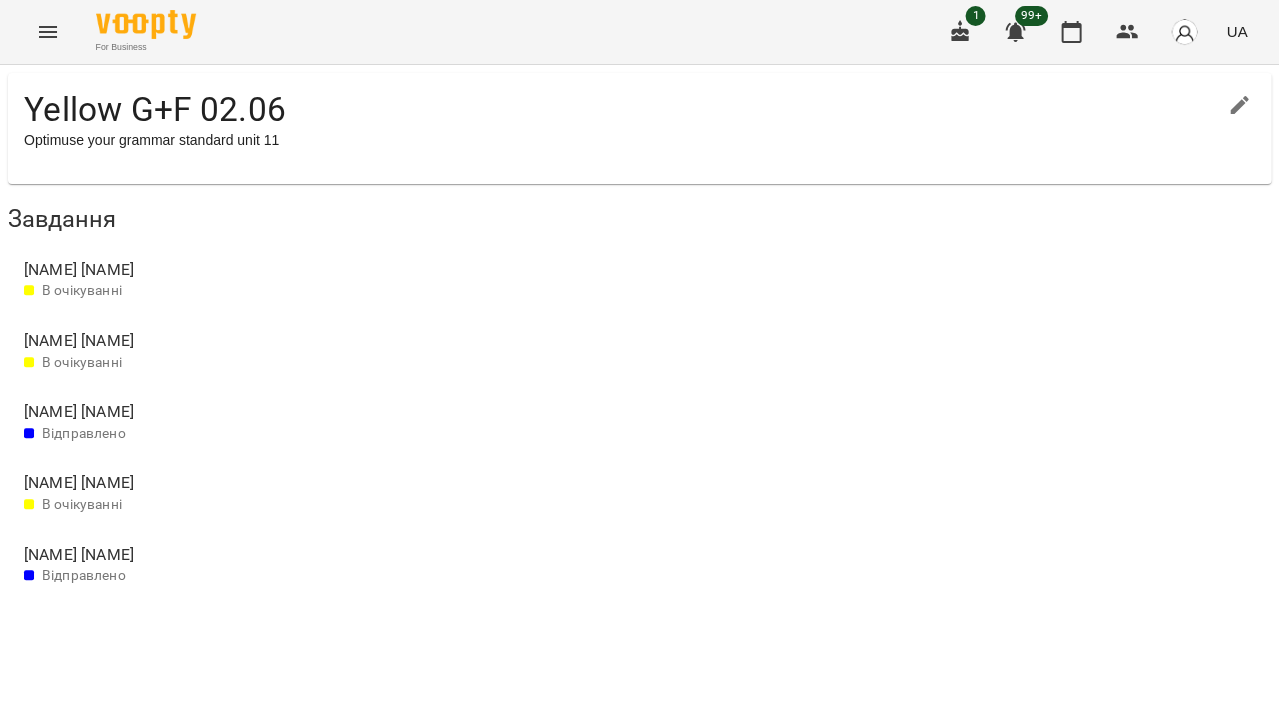 click 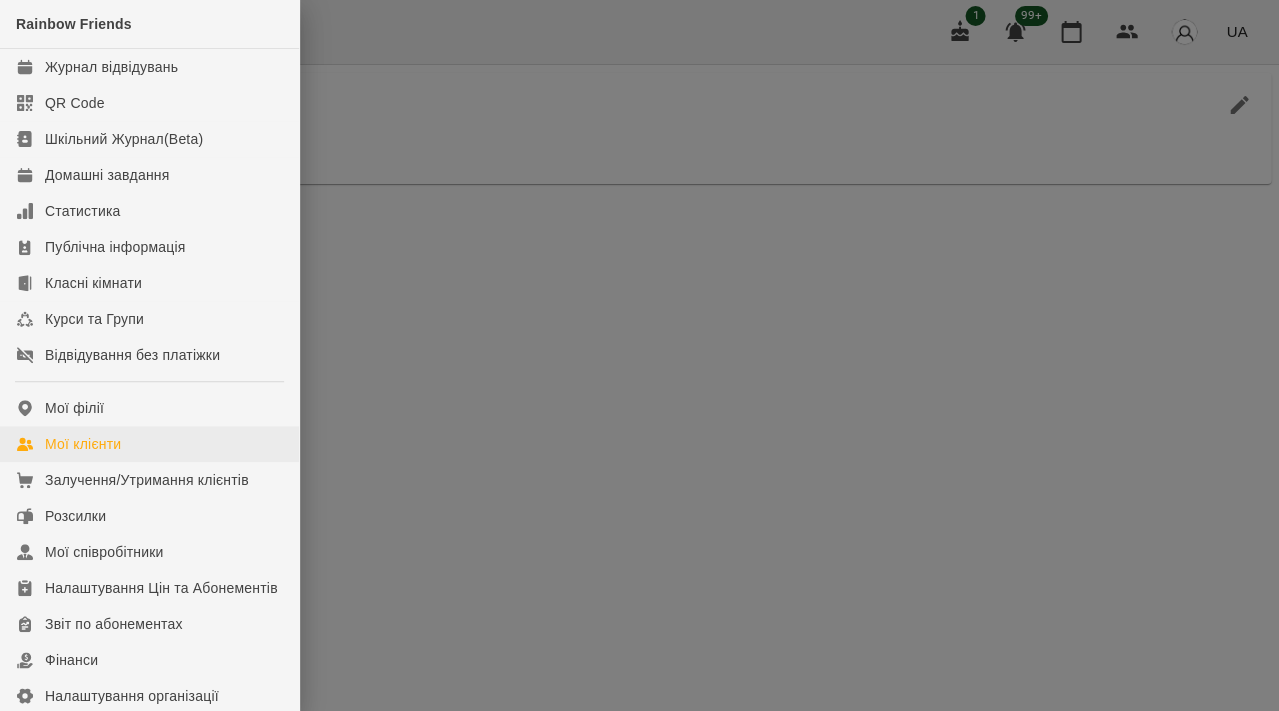 click on "Мої клієнти" at bounding box center [83, 444] 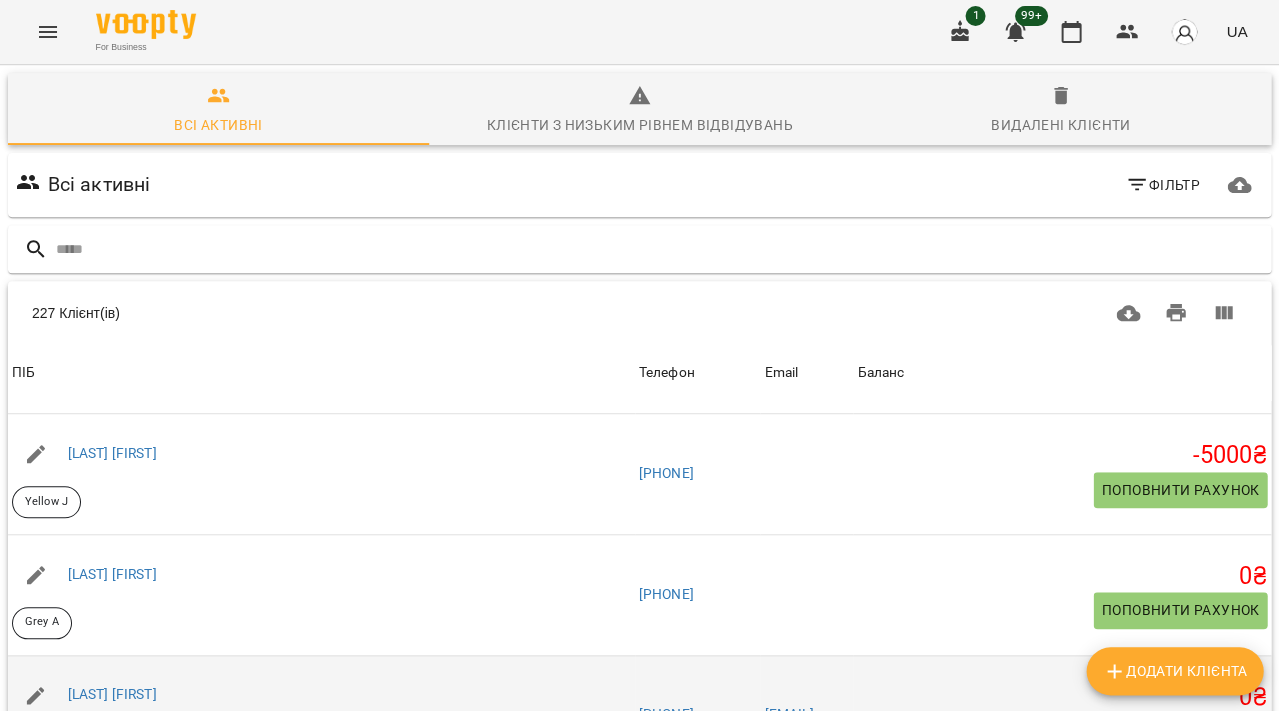 scroll, scrollTop: 206, scrollLeft: 0, axis: vertical 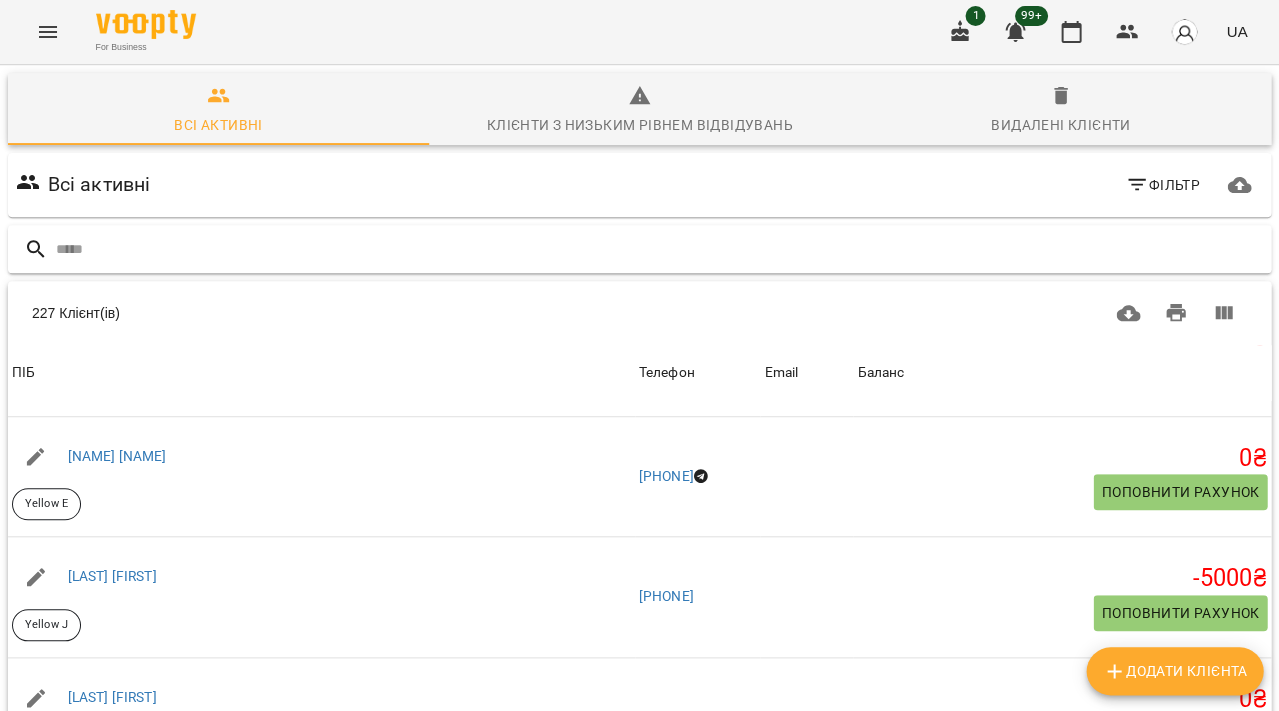 click at bounding box center [659, 249] 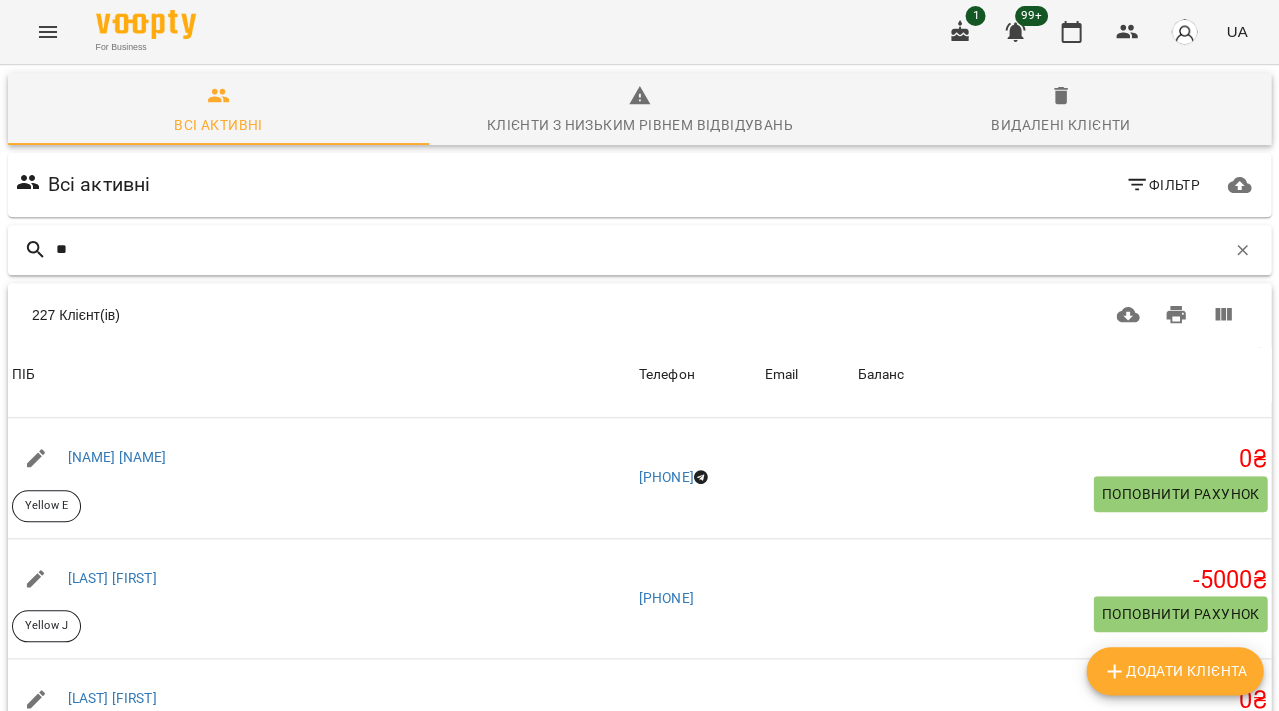 type on "*" 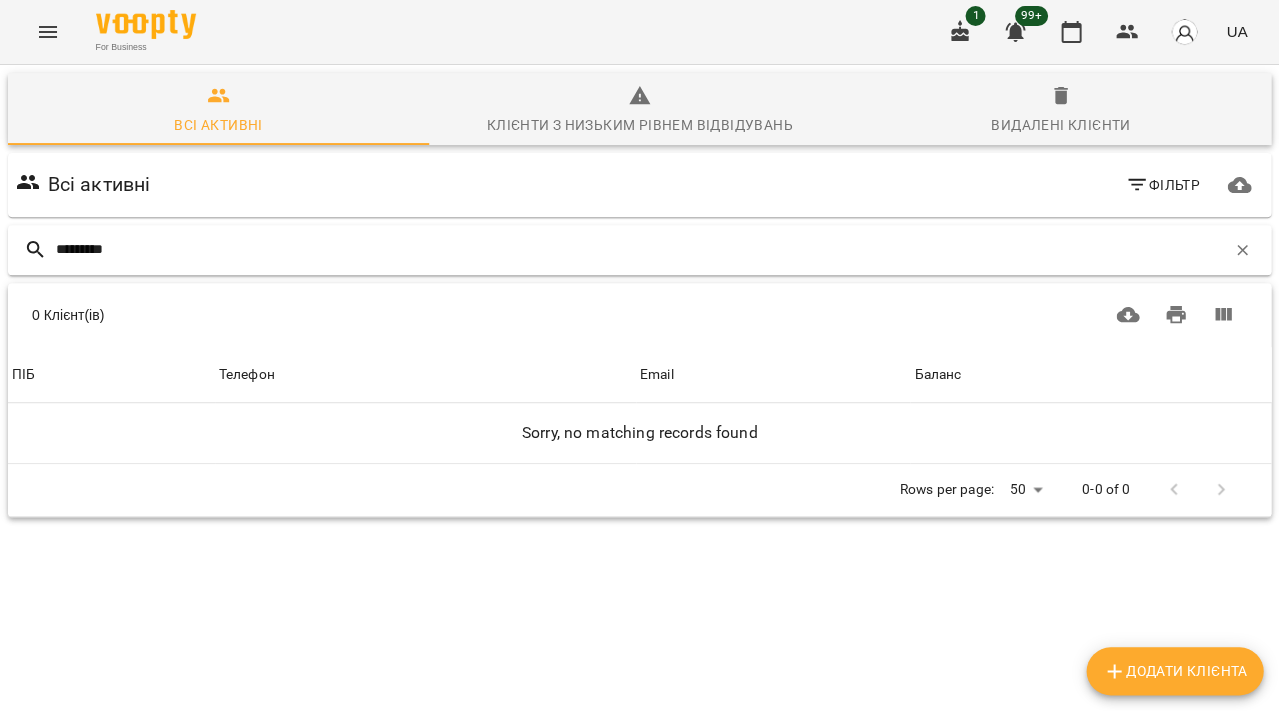 type on "*********" 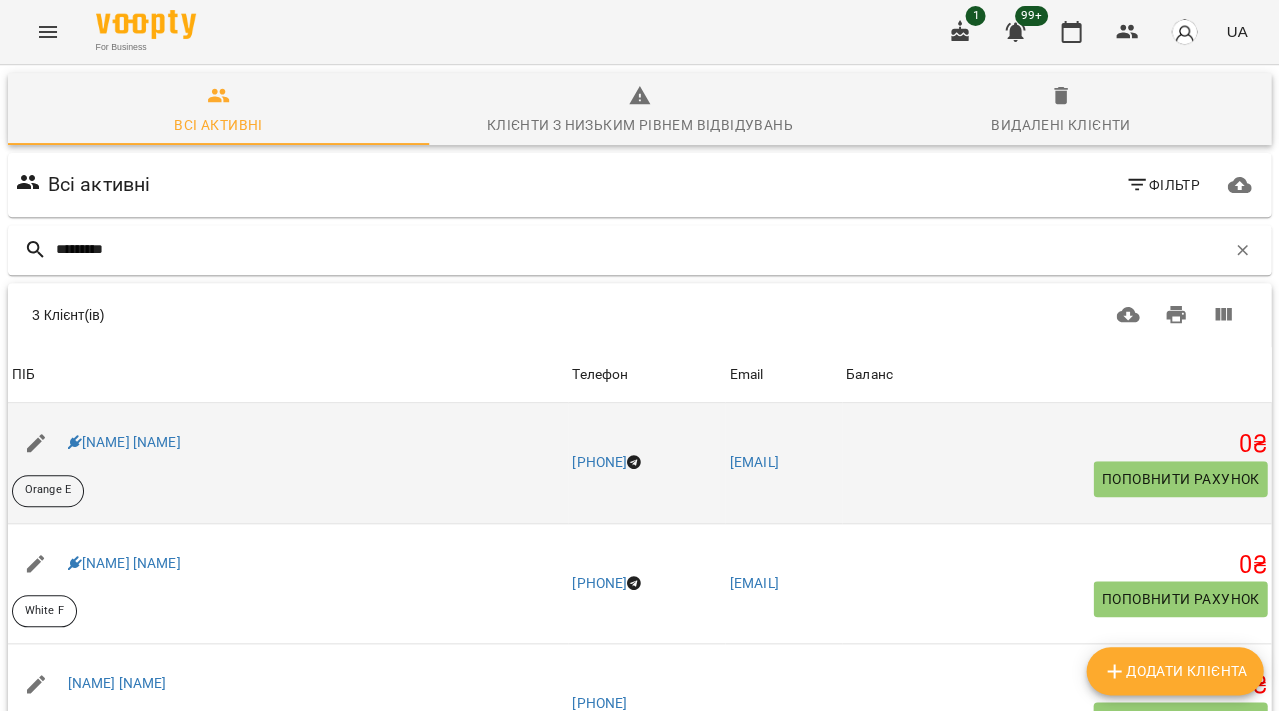 scroll, scrollTop: 163, scrollLeft: 0, axis: vertical 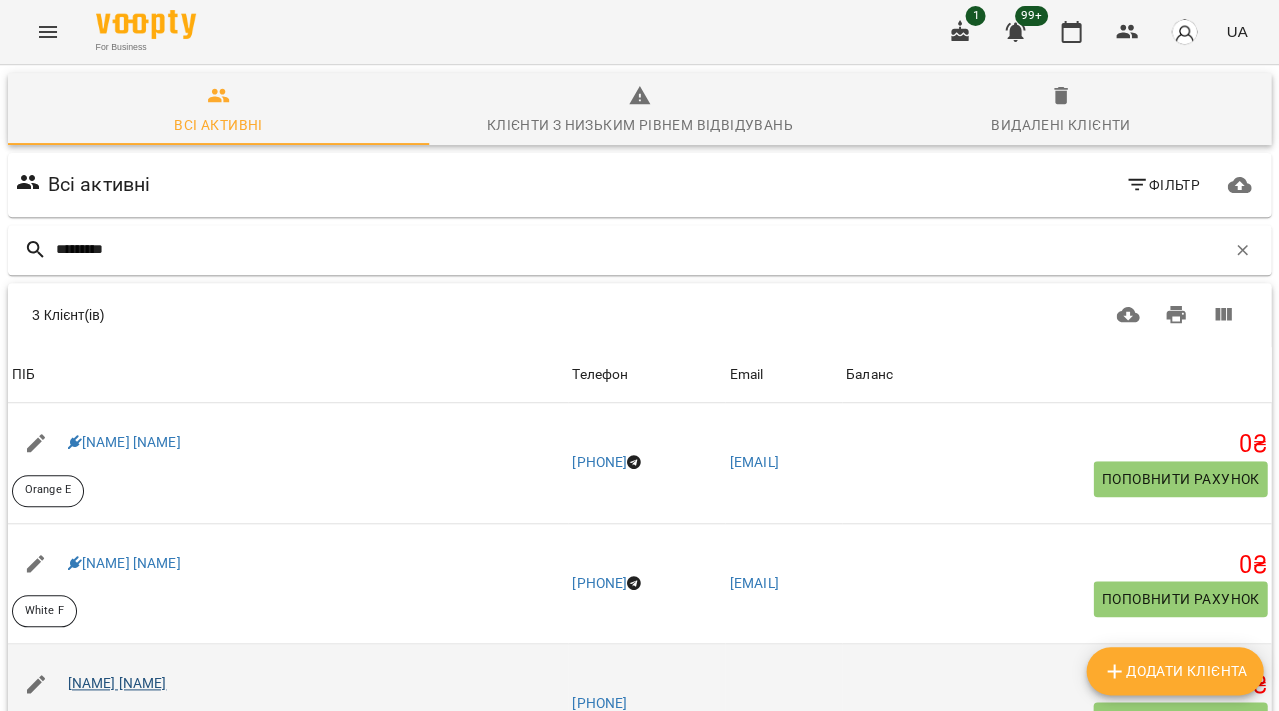 click on "[NAME] [NAME]" at bounding box center [117, 683] 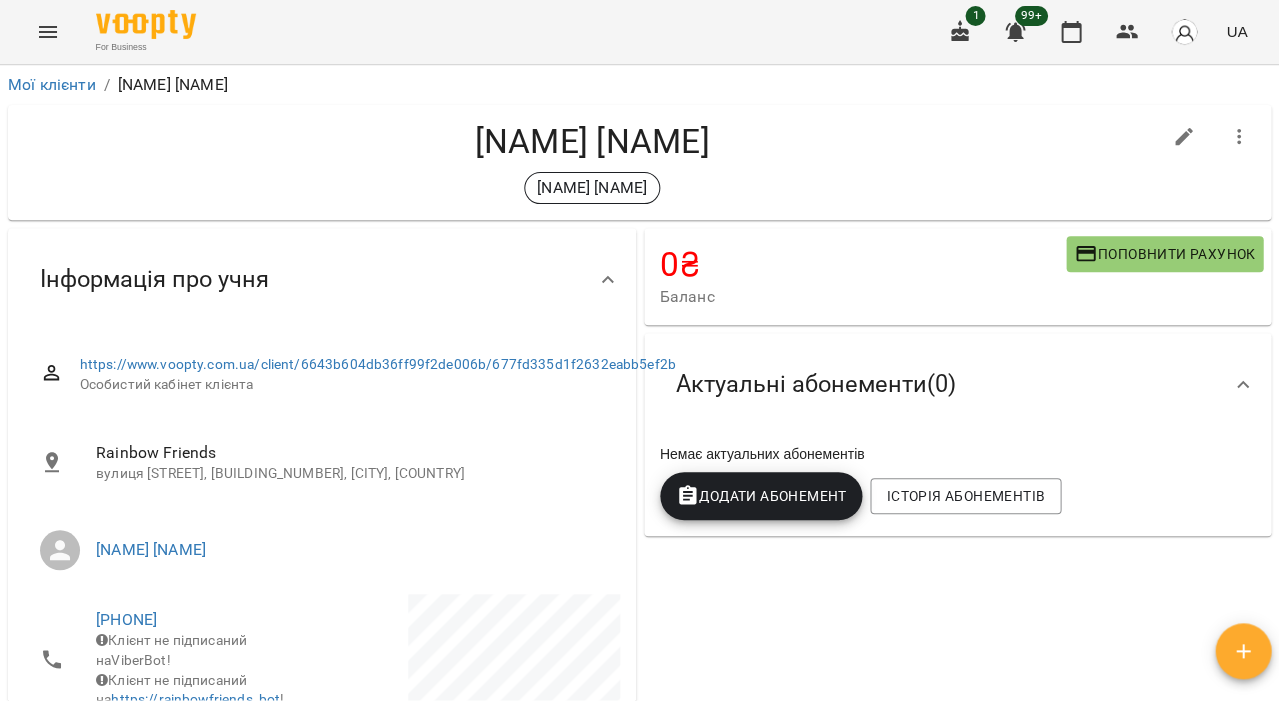 click on "https://www.voopty.com.ua/client/6643b604db36ff99f2de006b/677fd335d1f2632eabb5ef2b" at bounding box center (378, 365) 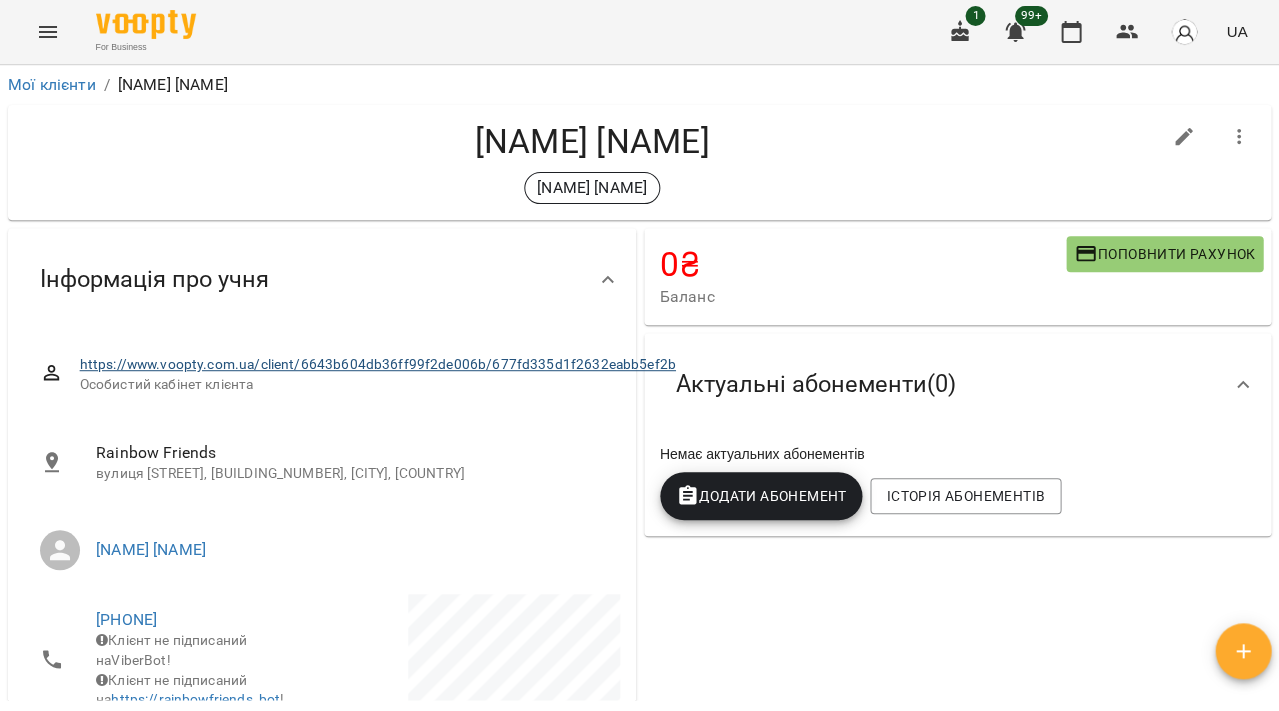click on "https://www.voopty.com.ua/client/6643b604db36ff99f2de006b/677fd335d1f2632eabb5ef2b" at bounding box center (378, 364) 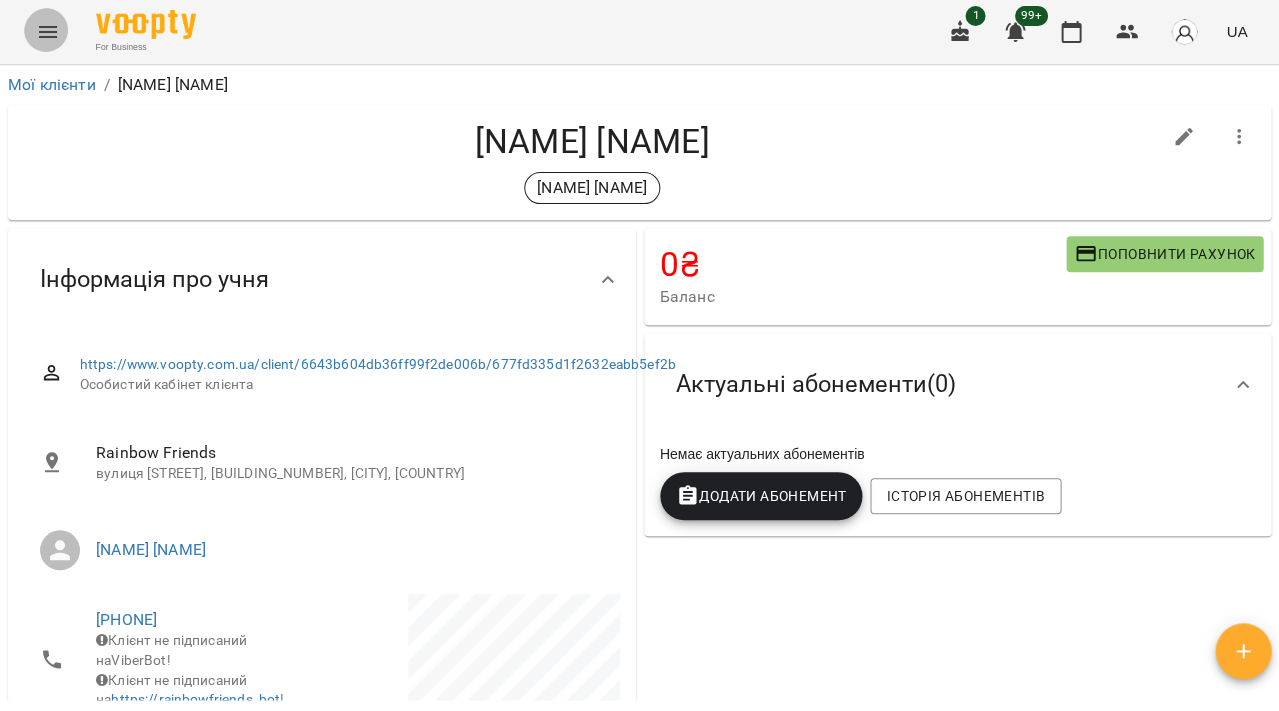 click 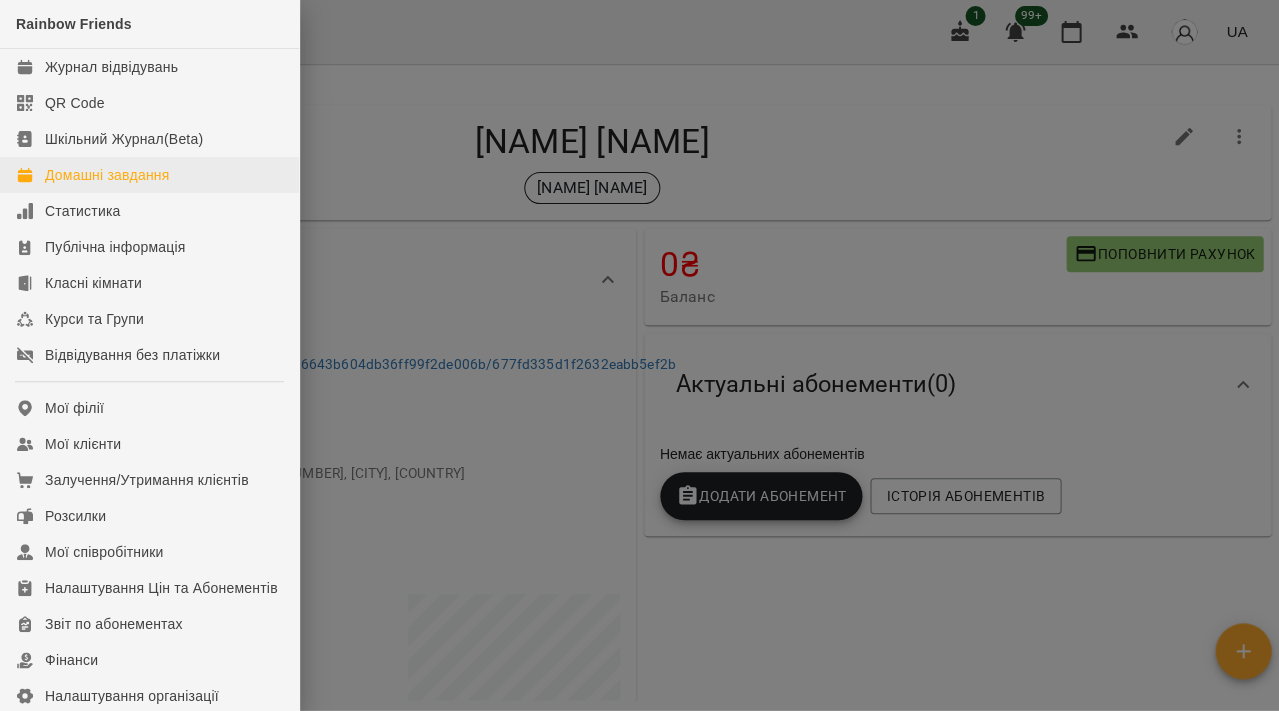 click on "Домашні завдання" at bounding box center [107, 175] 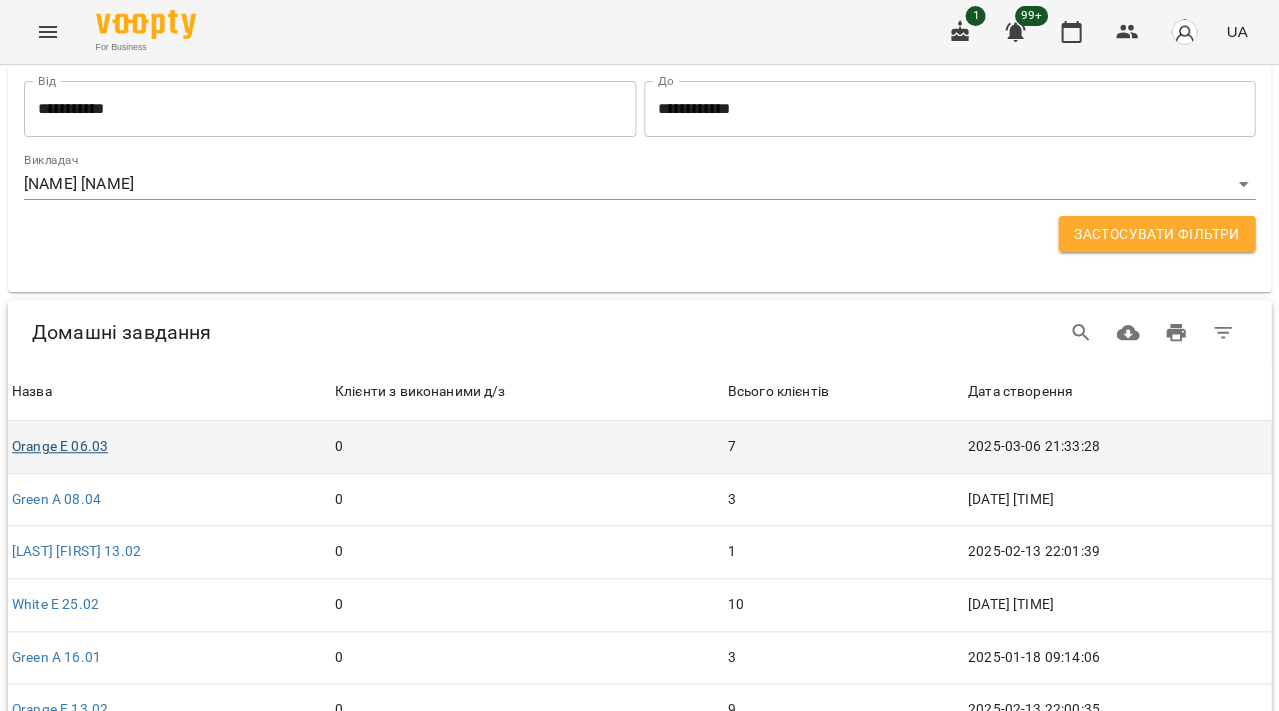 click on "Orange E 06.03" at bounding box center (60, 446) 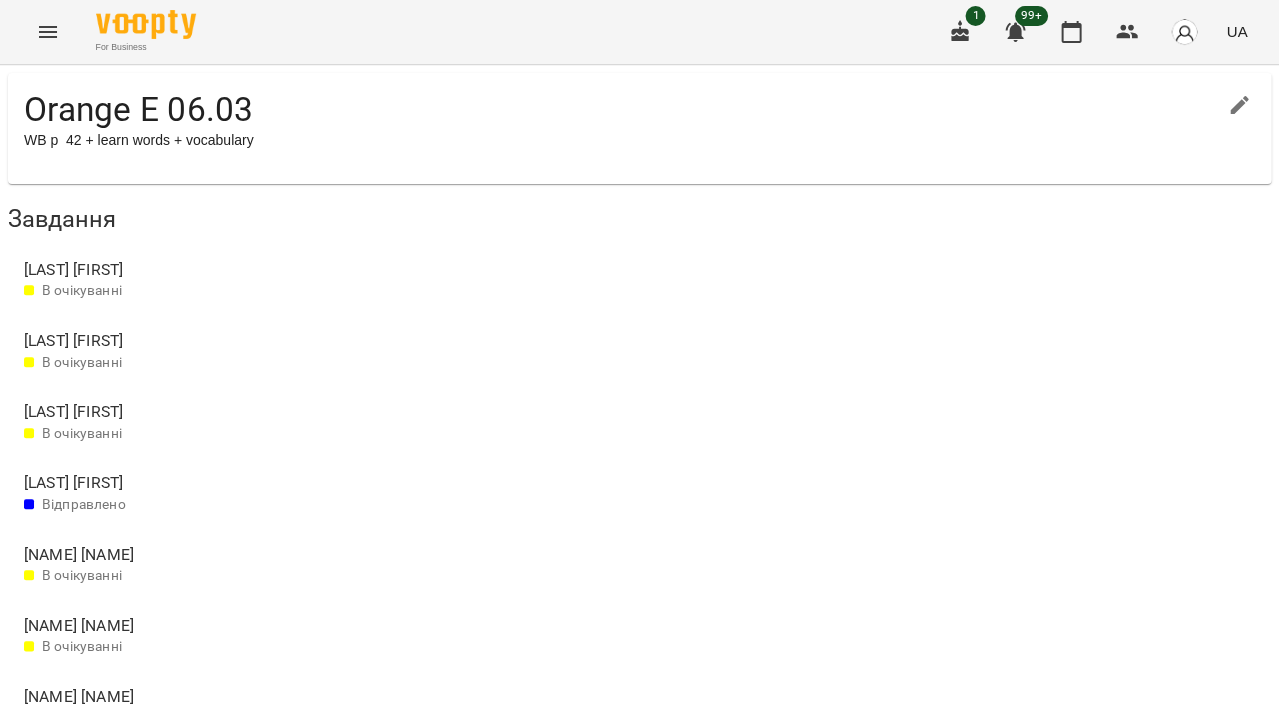 scroll, scrollTop: 0, scrollLeft: 0, axis: both 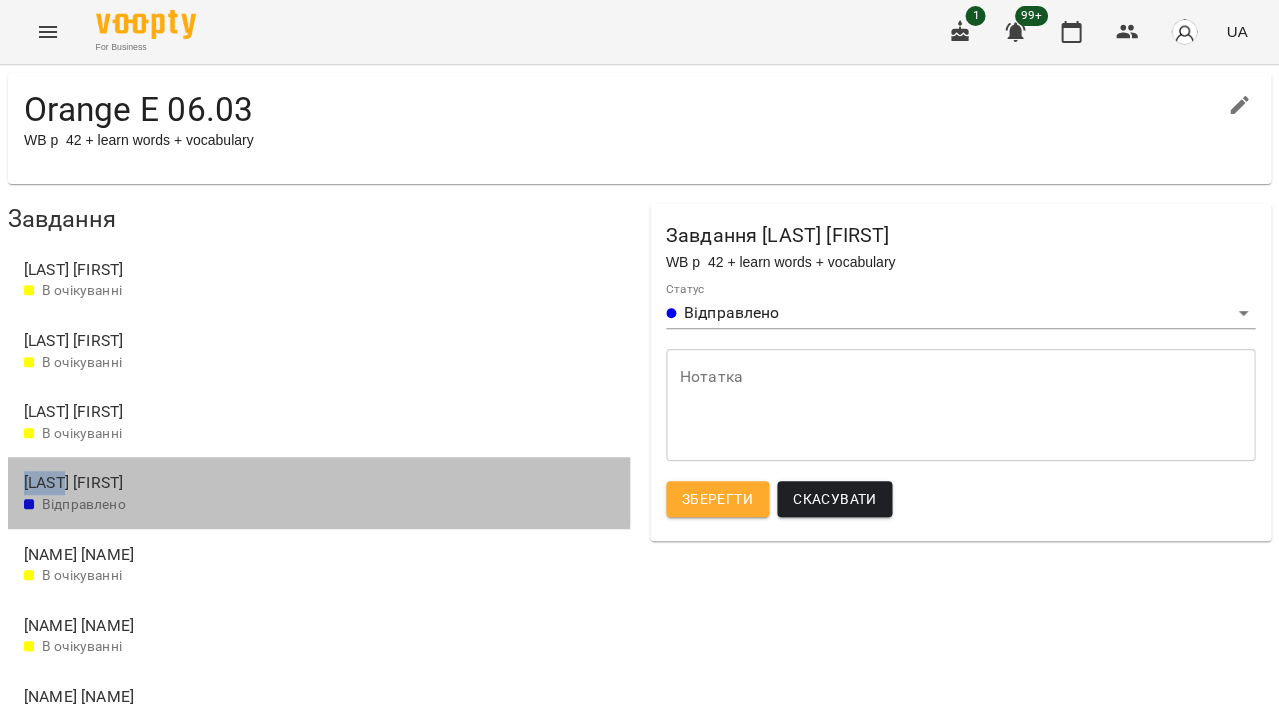 click on "[LAST] [FIRST]" at bounding box center (319, 483) 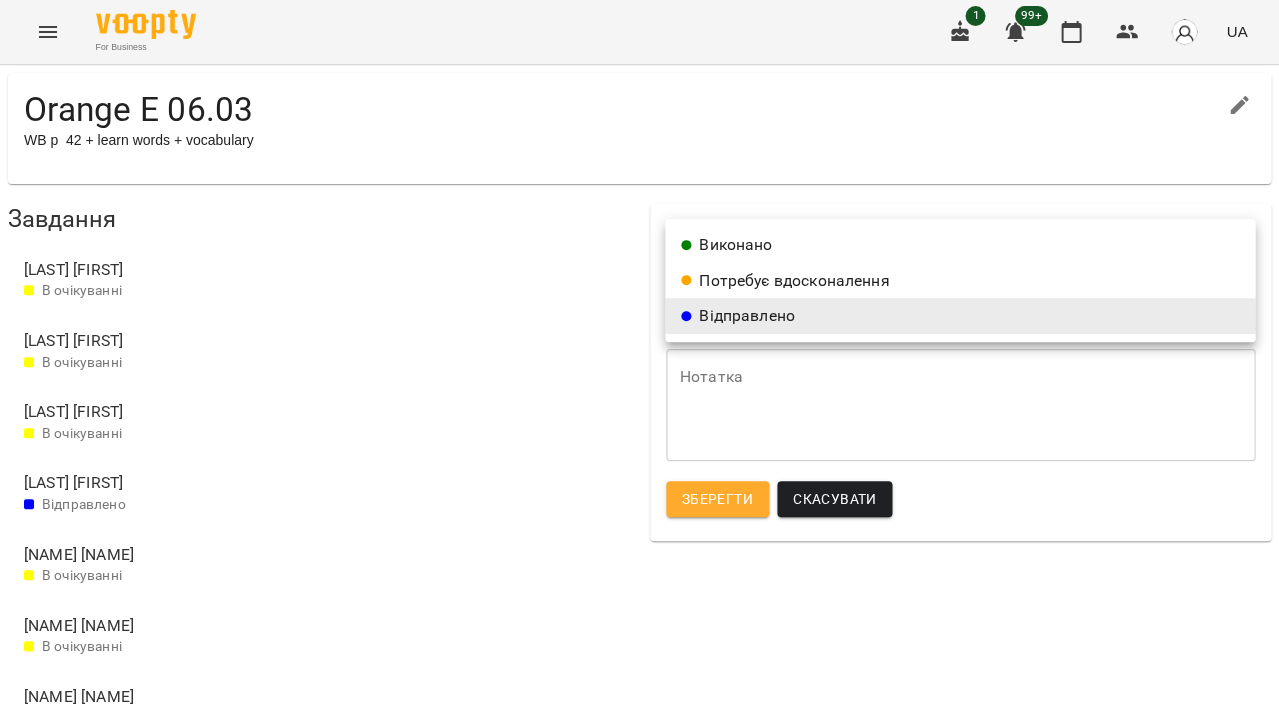 click on "For Business 1 99+ UA Orange E 06.03 WB p  42 + learn words + vocabulary  Завдання [NAME] [NAME] В очікуванні [NAME] [NAME] В очікуванні [NAME] [NAME] В очікуванні [NAME] [NAME] Відправлено [NAME] [NAME] В очікуванні [NAME] [NAME] В очікуванні [NAME] [NAME] В очікуванні Завдання   [NAME] [NAME] WB p  42 + learn words + vocabulary  Статус Відправлено ********* Нотатка Нотатка Зберегти Скасувати
Виконано Потребує вдосконалення Відправлено" at bounding box center [639, 379] 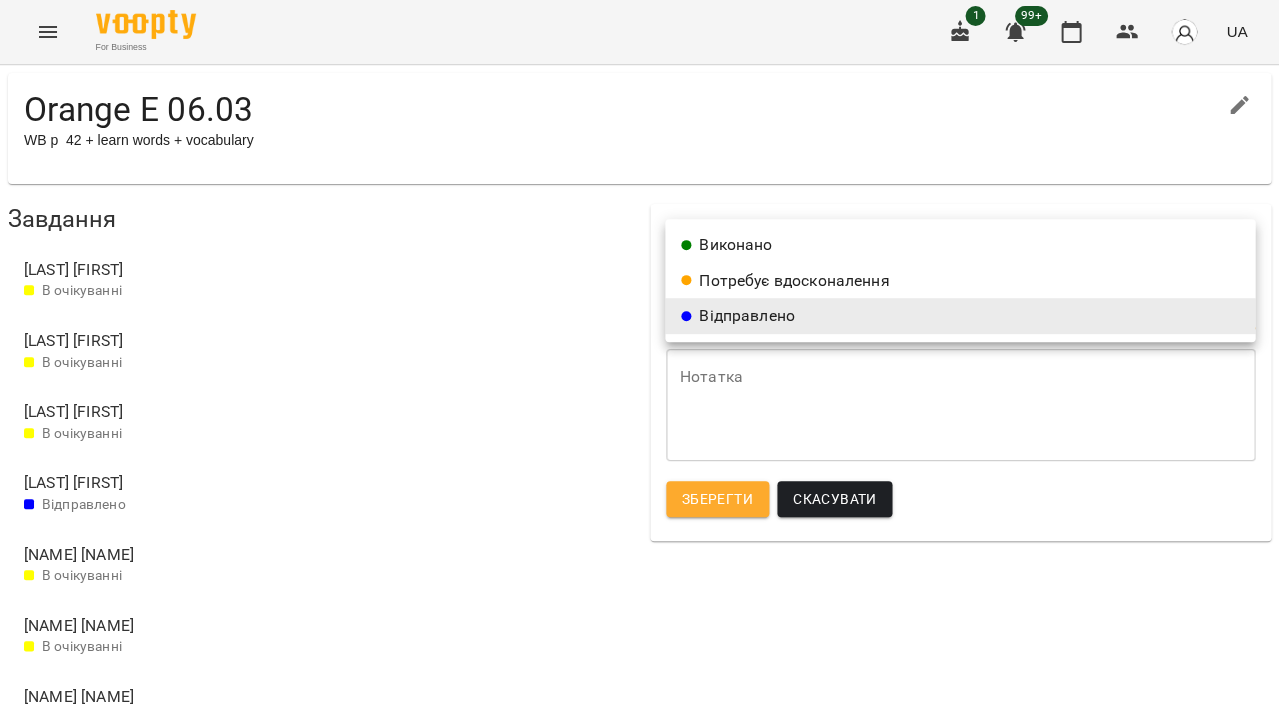 click at bounding box center [639, 355] 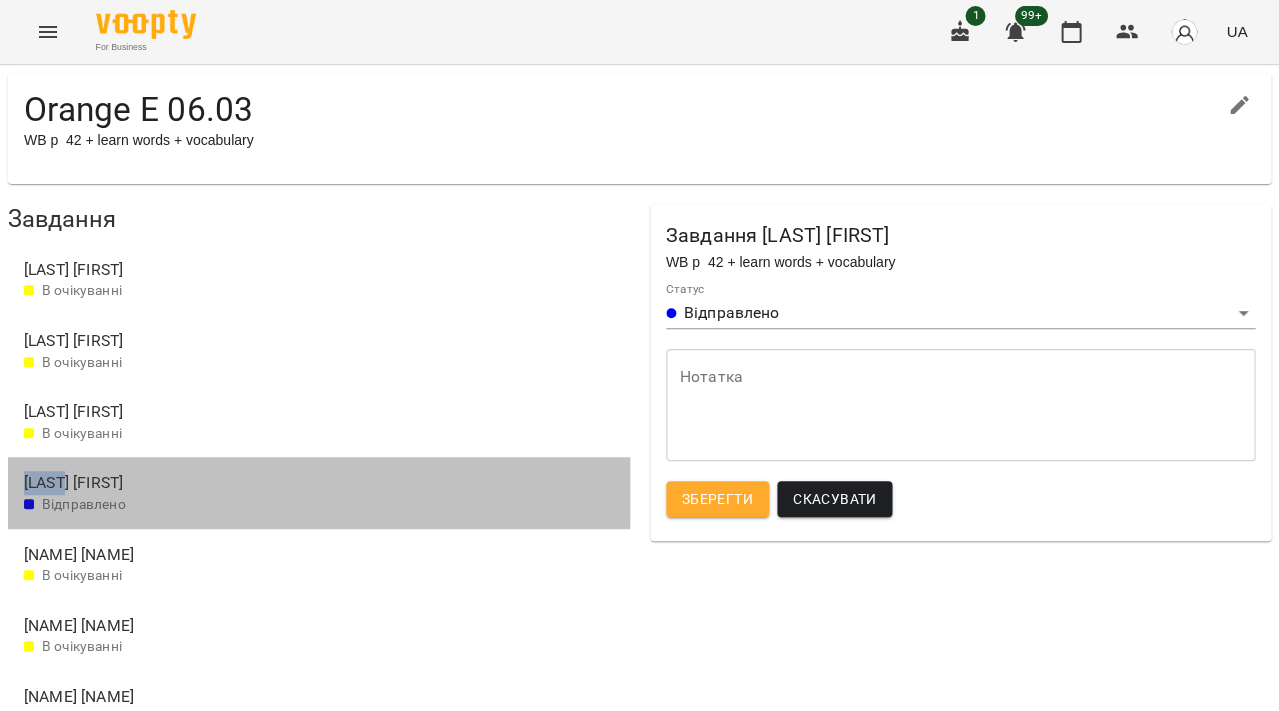 drag, startPoint x: 64, startPoint y: 480, endPoint x: 26, endPoint y: 486, distance: 38.470768 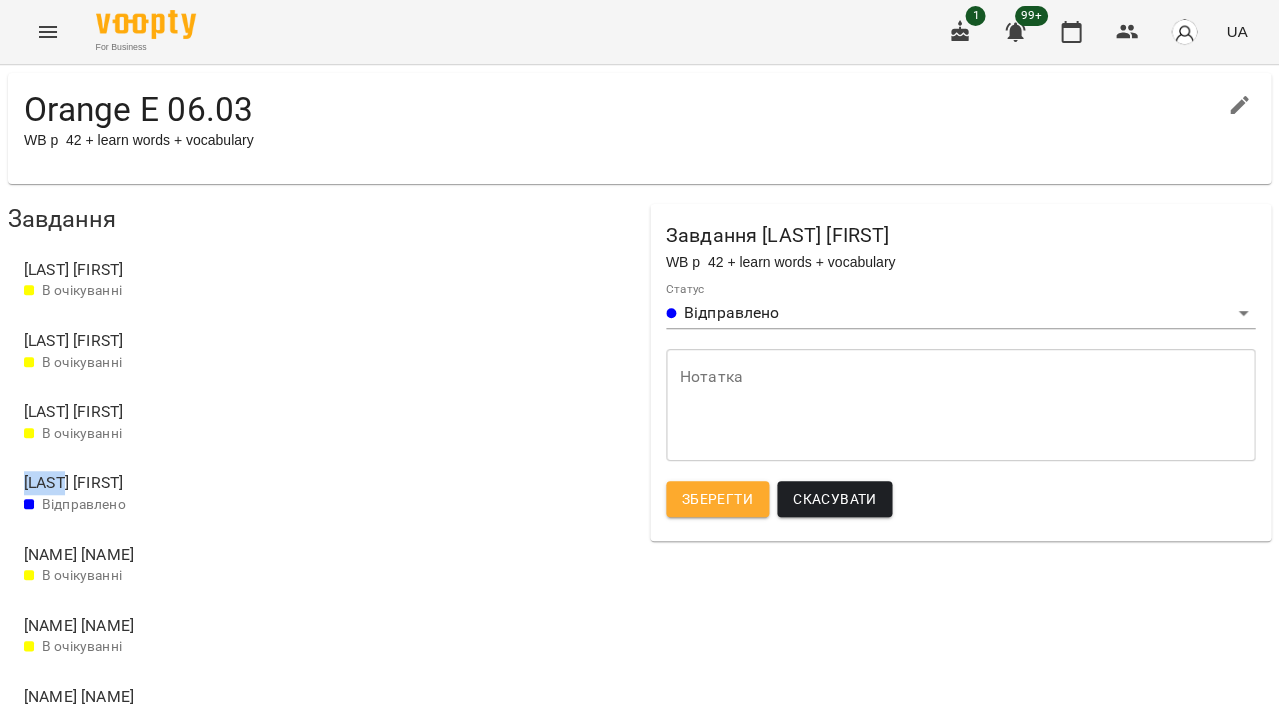 copy on "[LAST]" 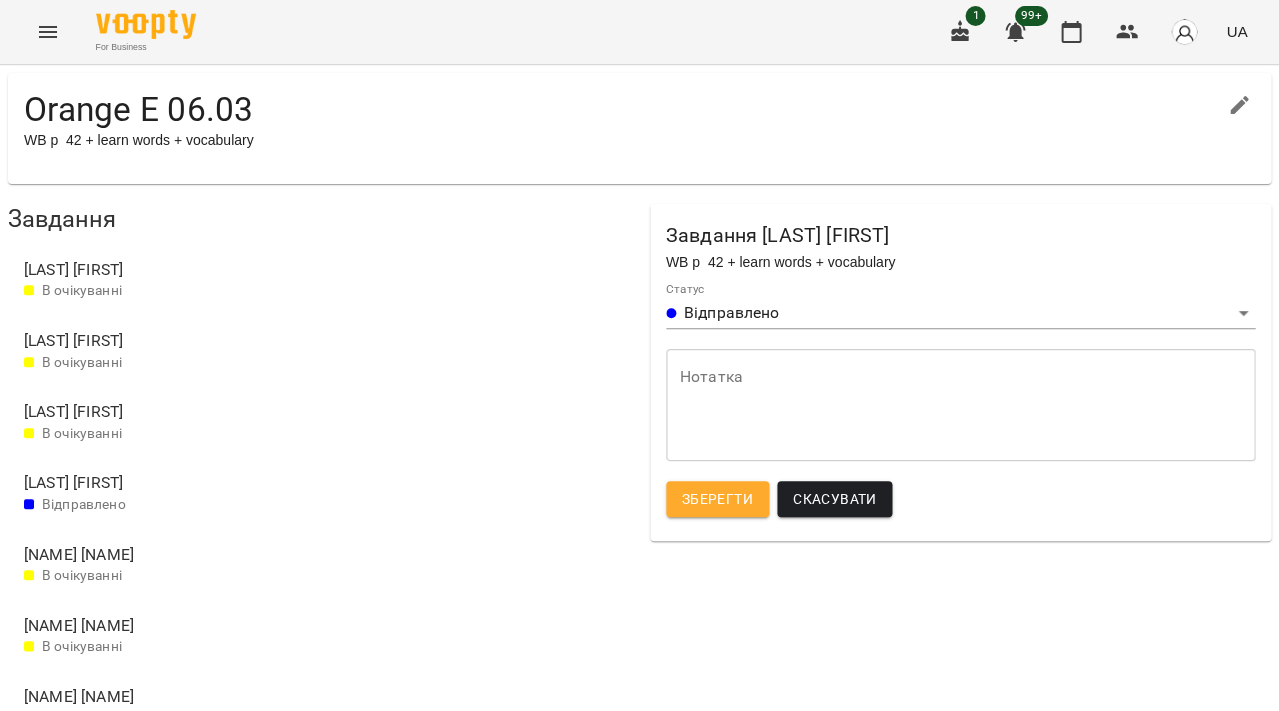click on "[NAME] [NAME] В очікуванні" at bounding box center (319, 564) 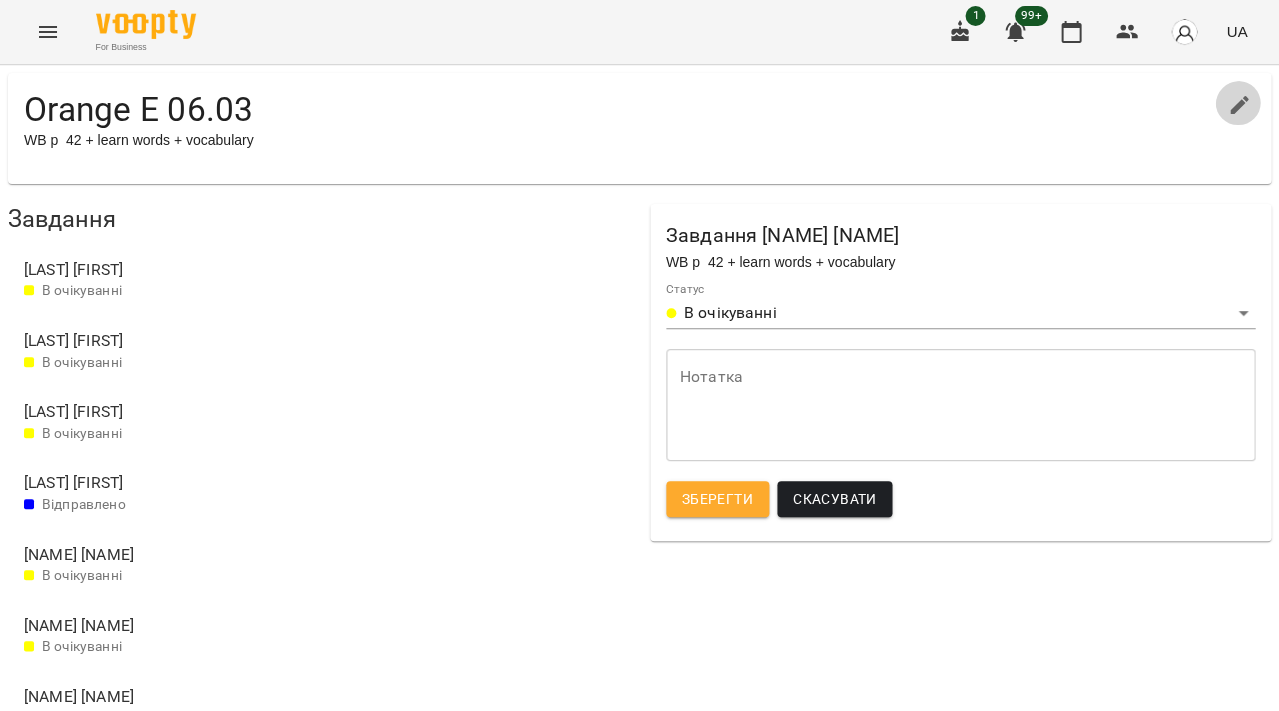 click 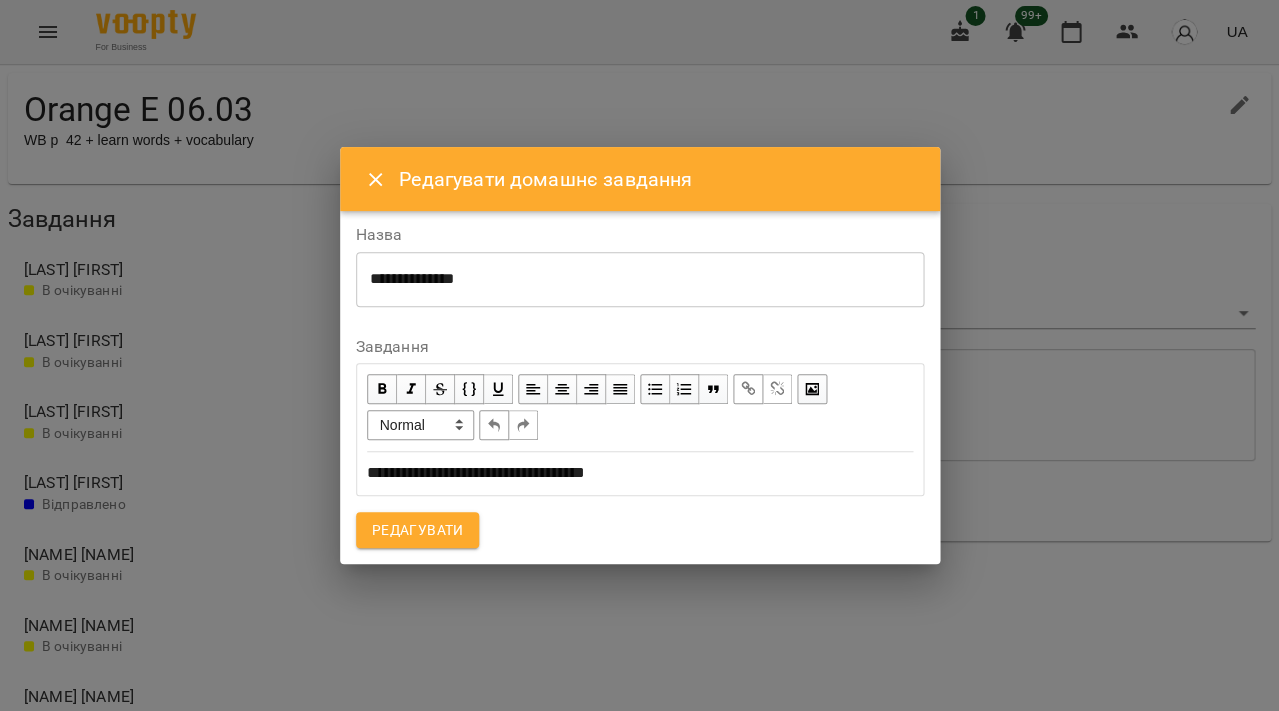 click at bounding box center [812, 389] 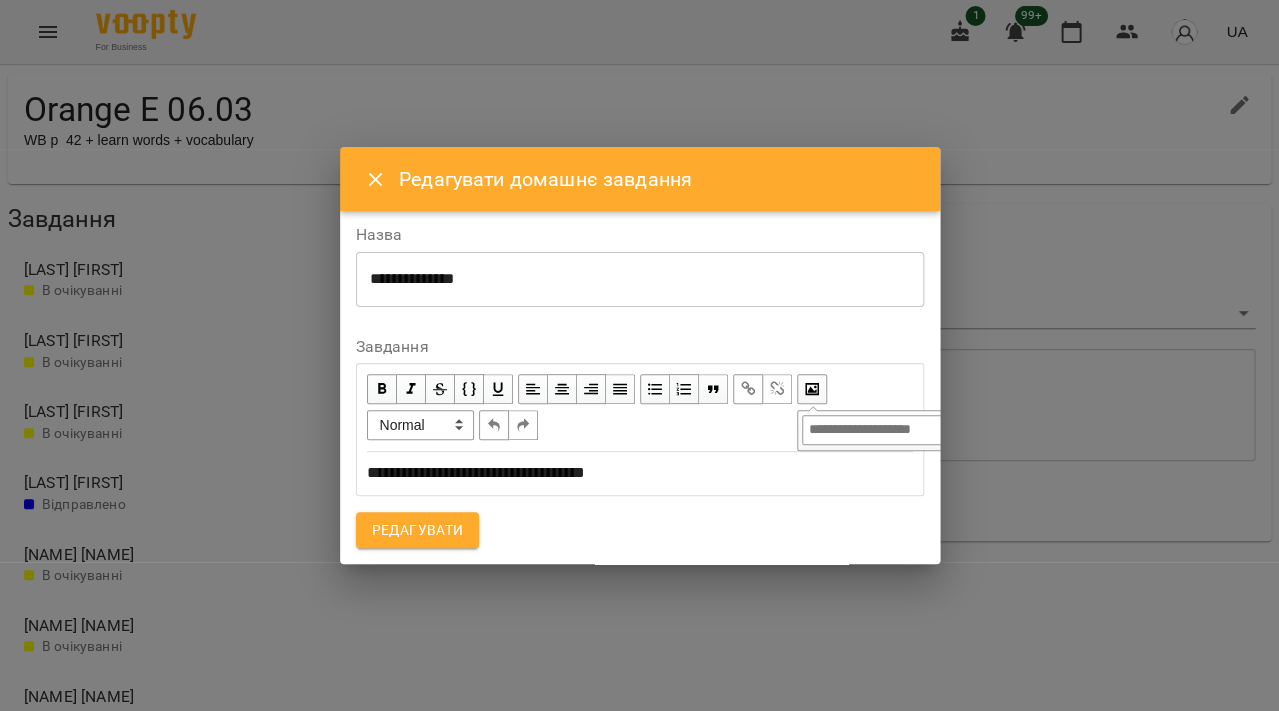 click on "**********" at bounding box center [640, 408] 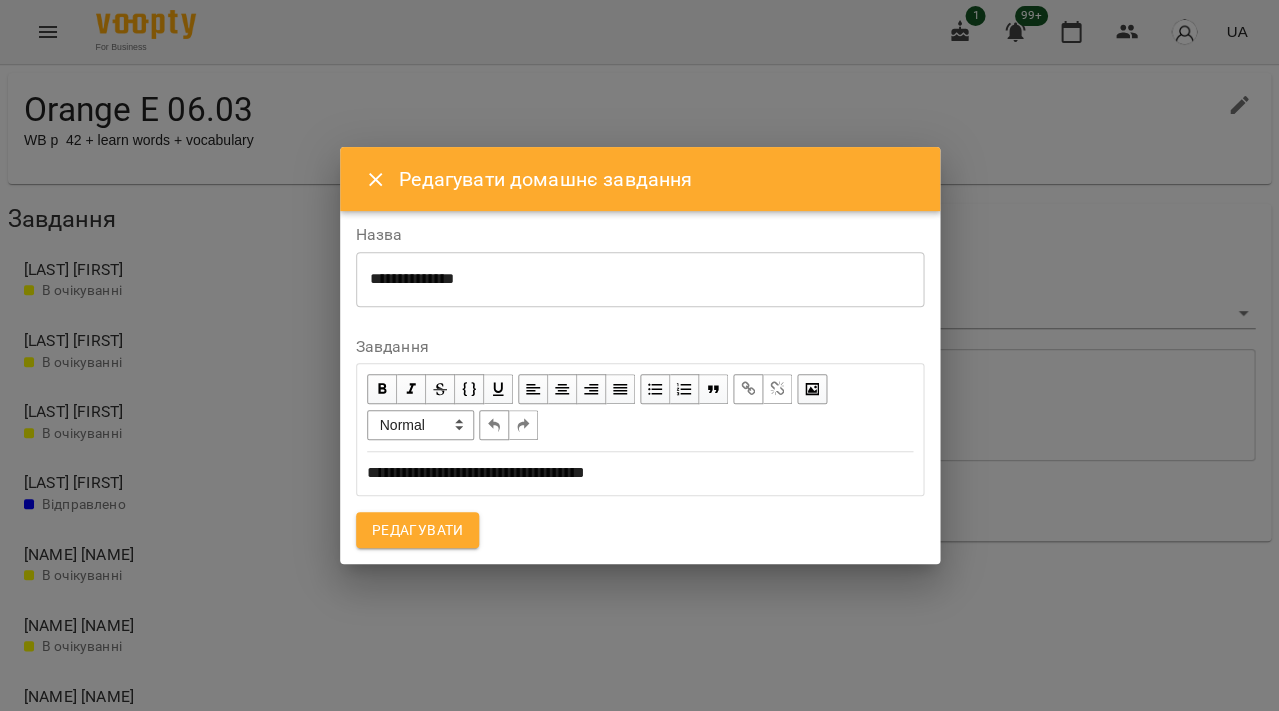 click on "**********" at bounding box center (476, 472) 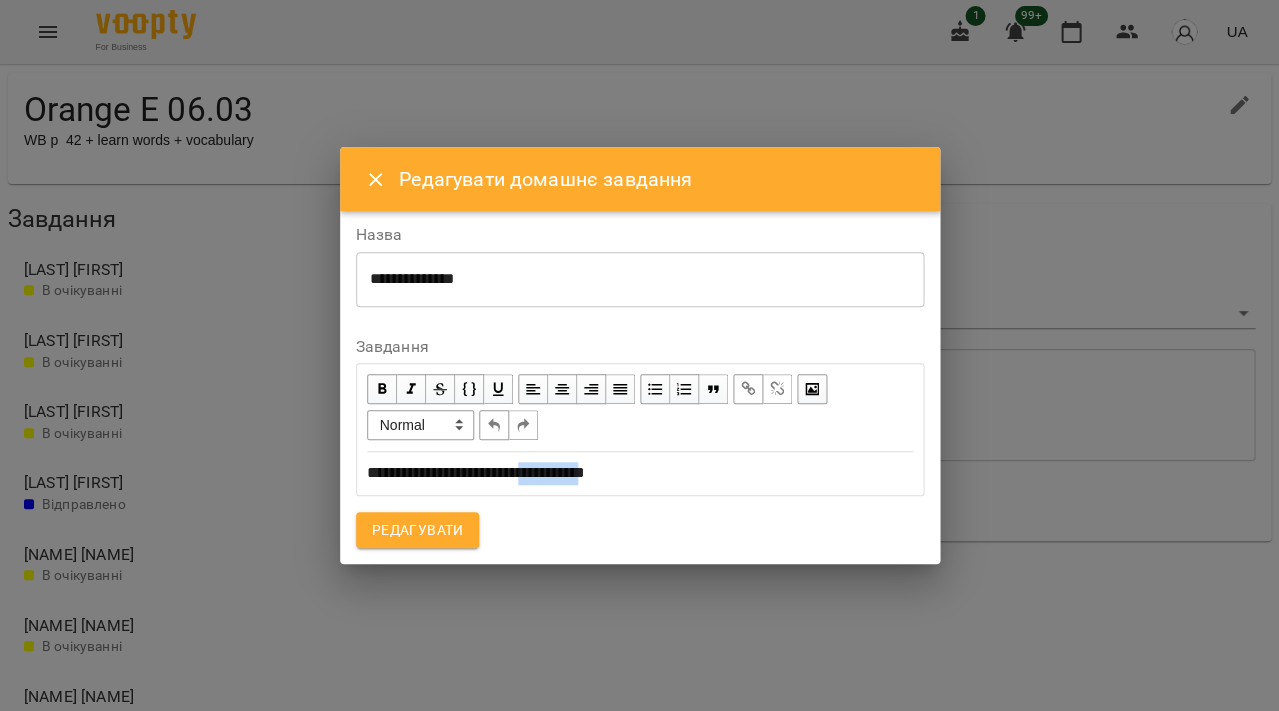 click on "**********" at bounding box center (476, 472) 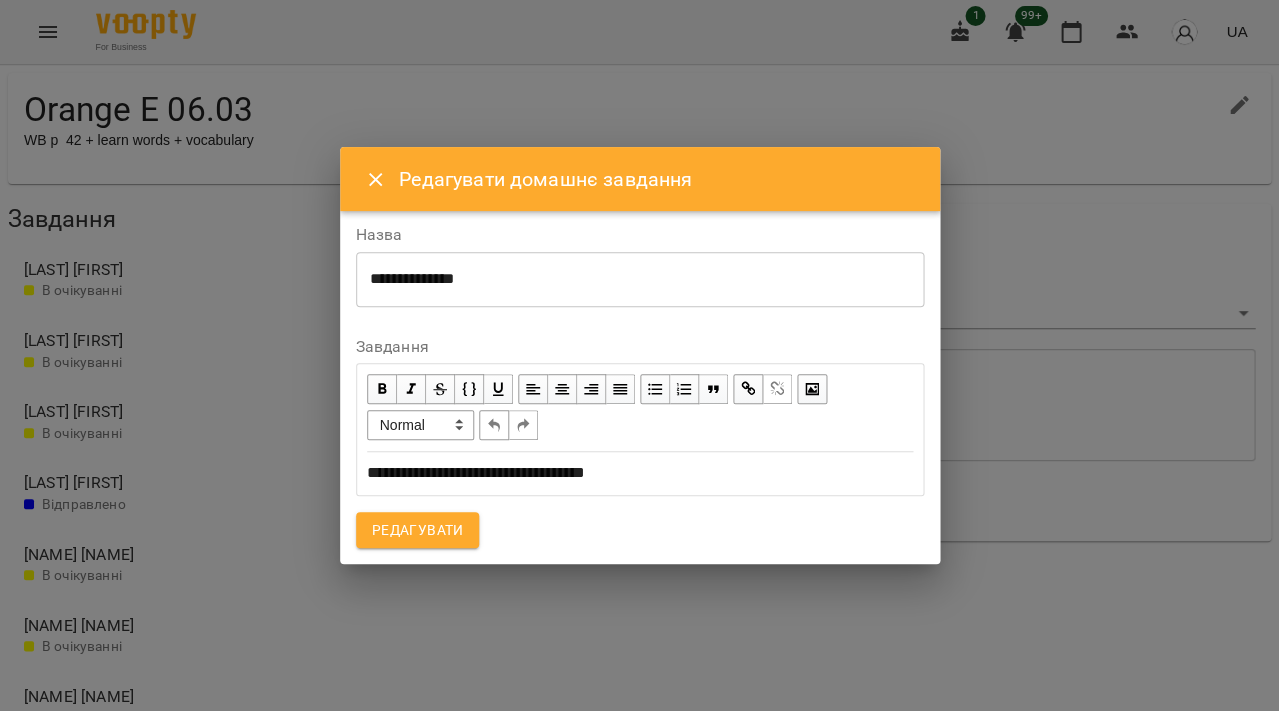 click on "**********" at bounding box center (476, 472) 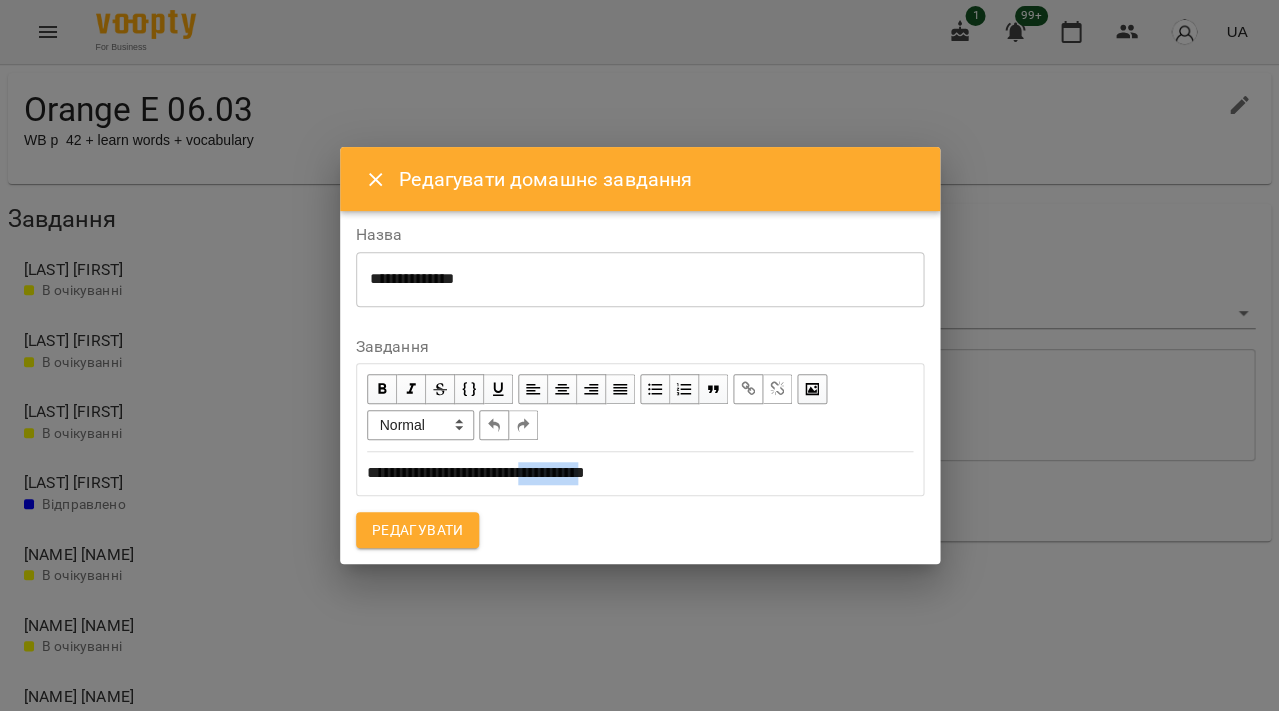 click on "**********" at bounding box center (476, 472) 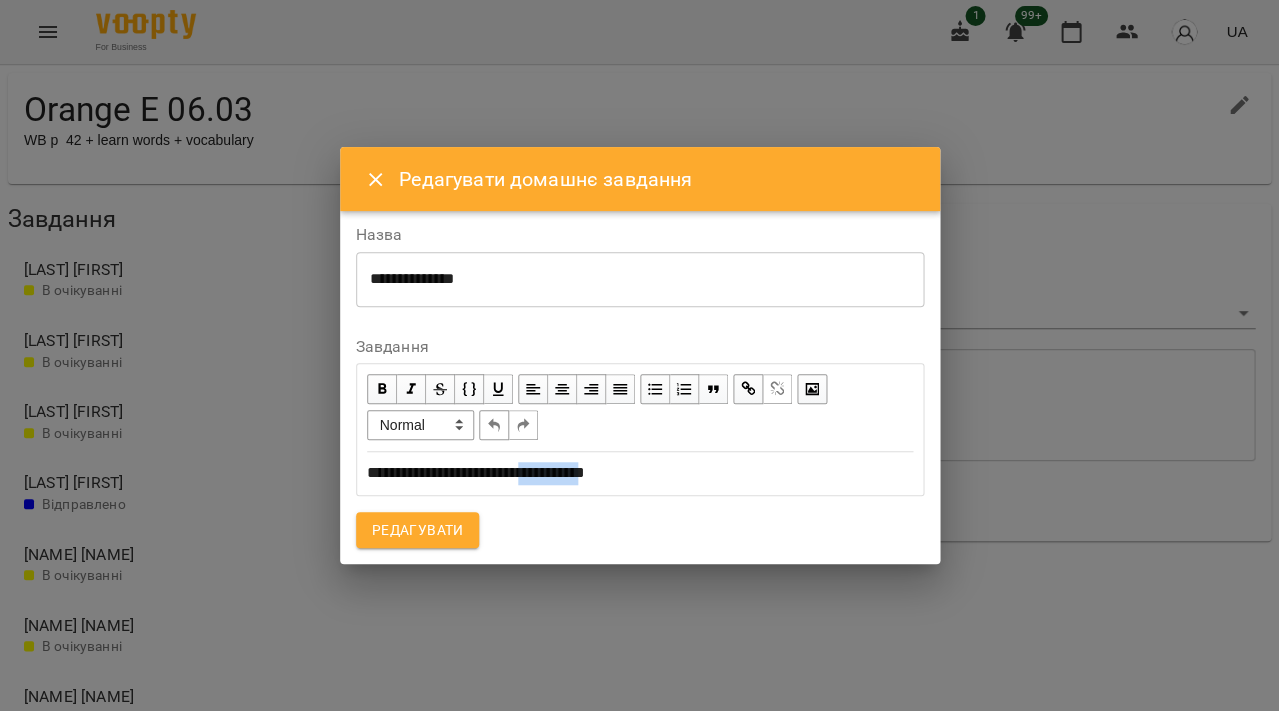click on "**********" at bounding box center [476, 472] 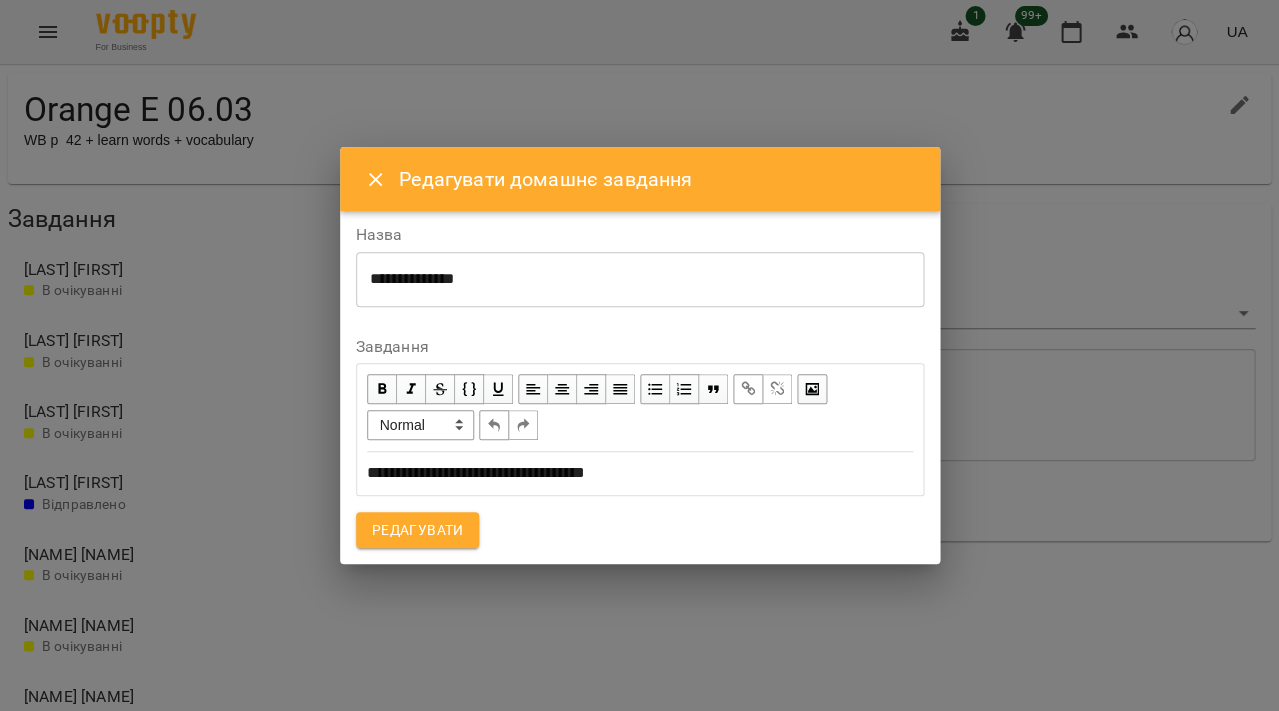 click on "**********" at bounding box center [639, 355] 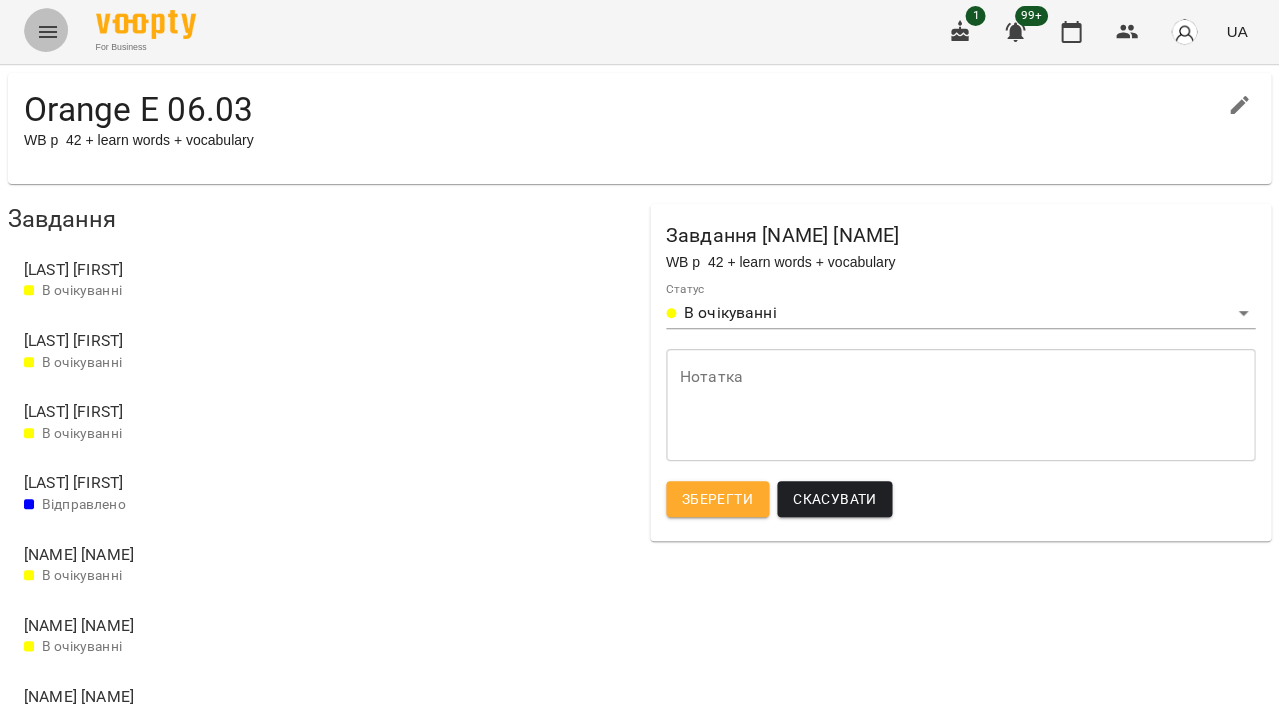 click 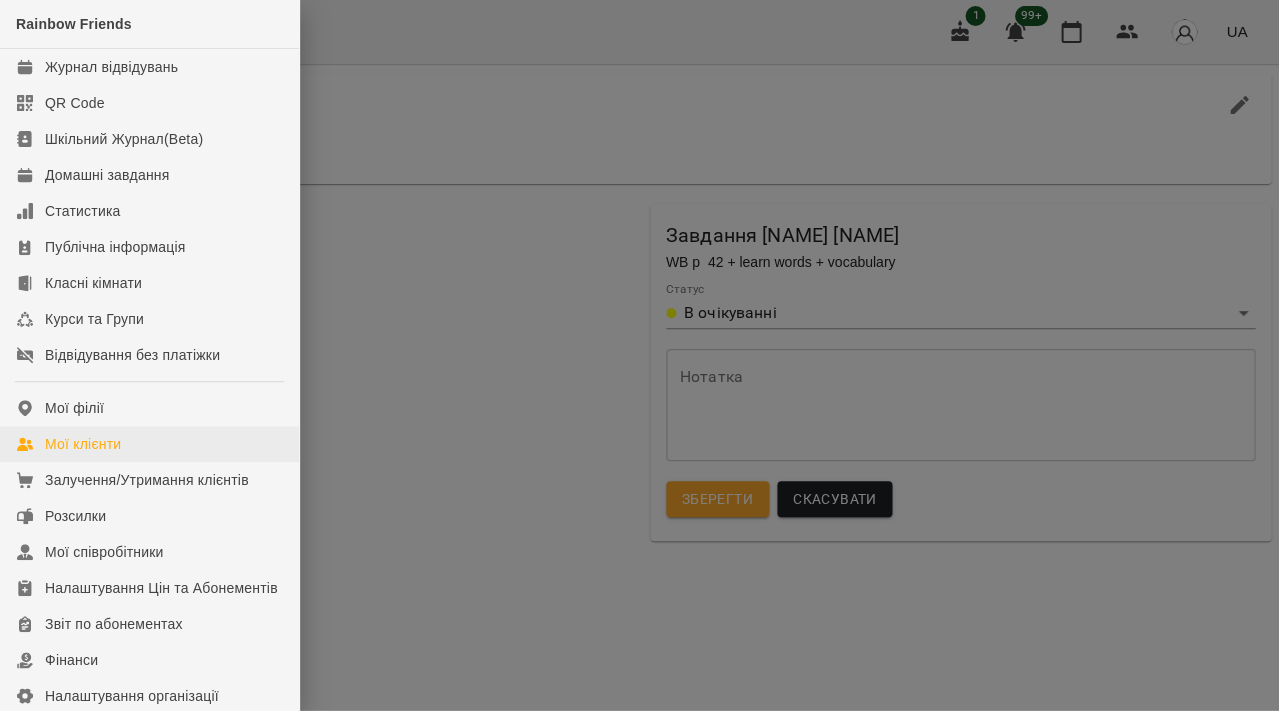 click on "Мої клієнти" at bounding box center (149, 444) 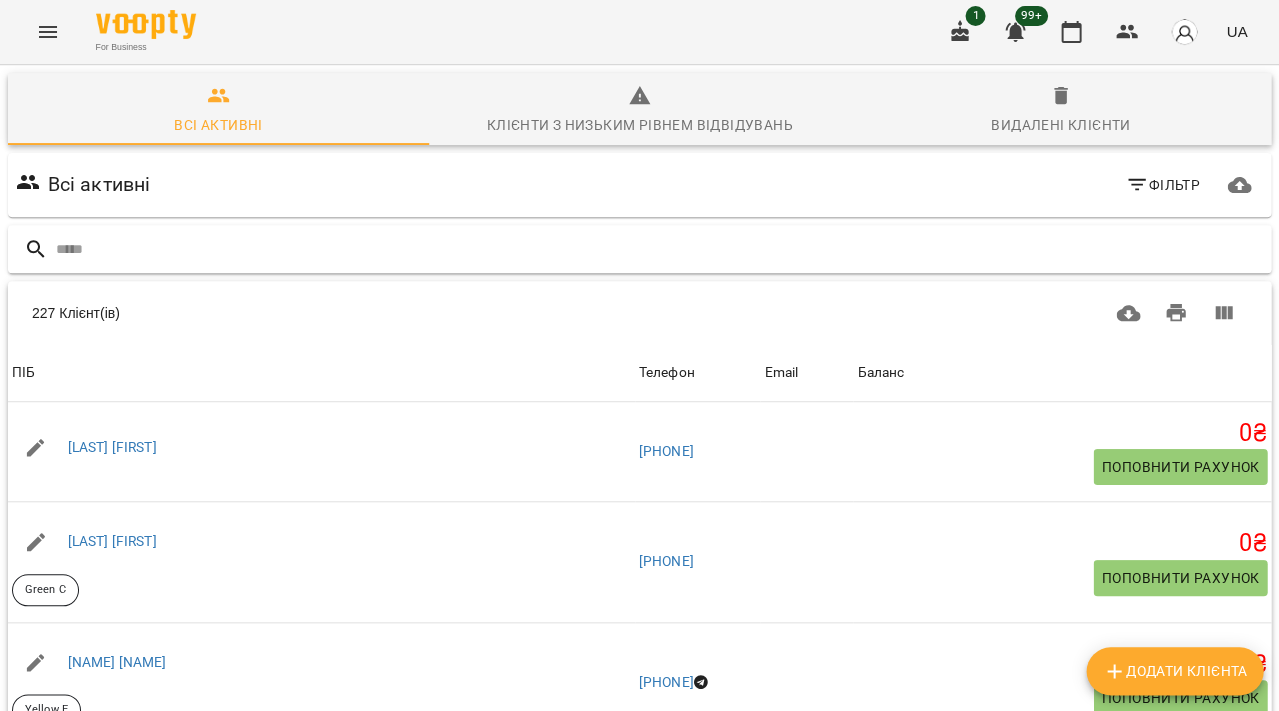 click at bounding box center [659, 249] 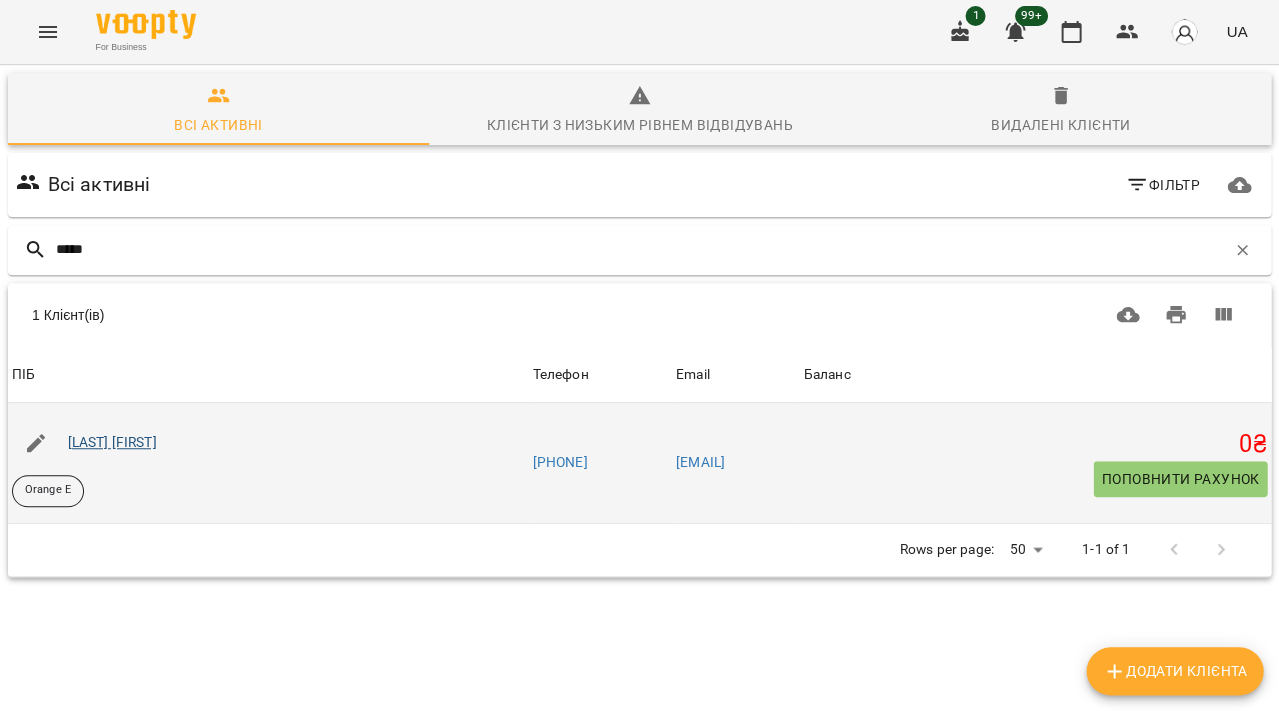 type on "*****" 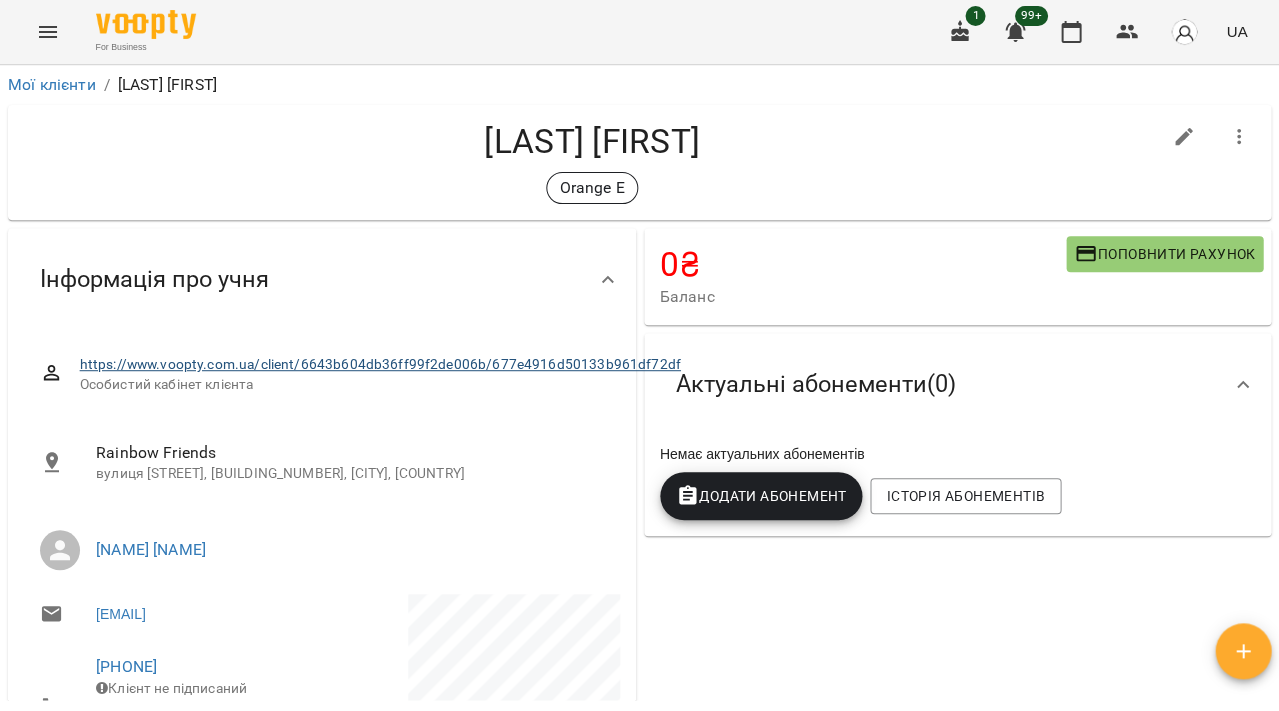 click on "https://www.voopty.com.ua/client/6643b604db36ff99f2de006b/677e4916d50133b961df72df" at bounding box center [380, 364] 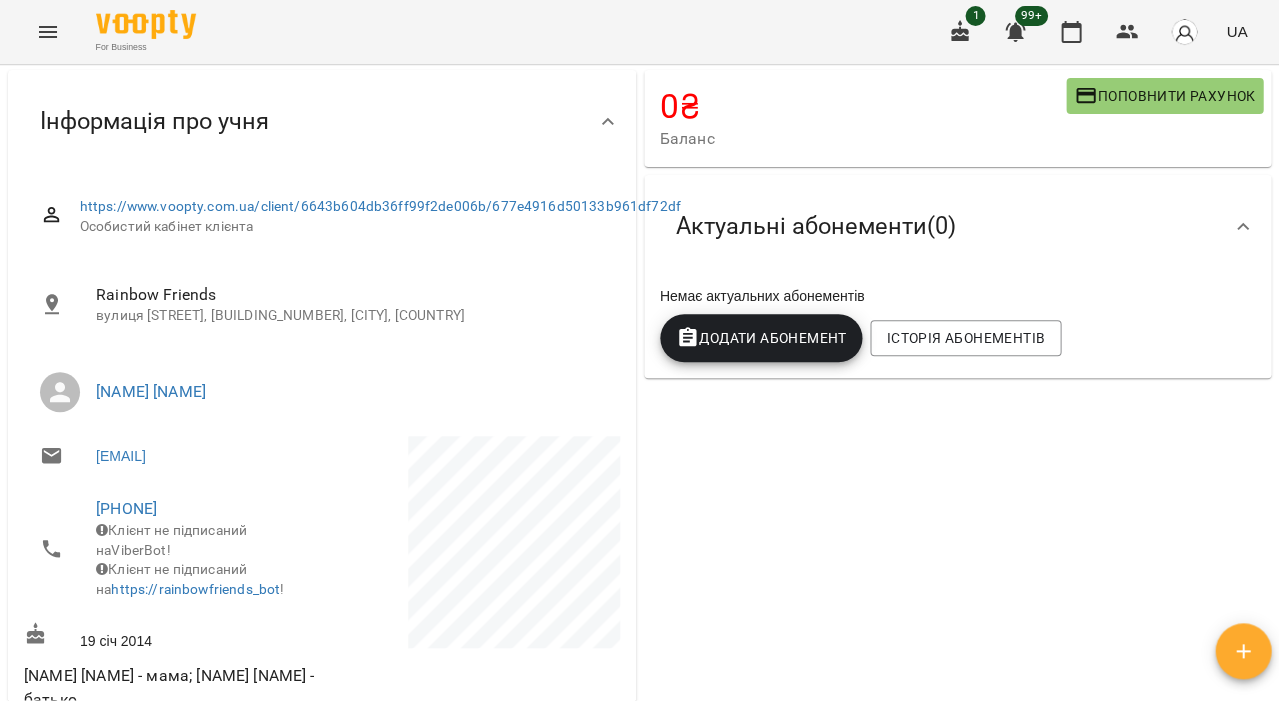 scroll, scrollTop: 166, scrollLeft: 0, axis: vertical 